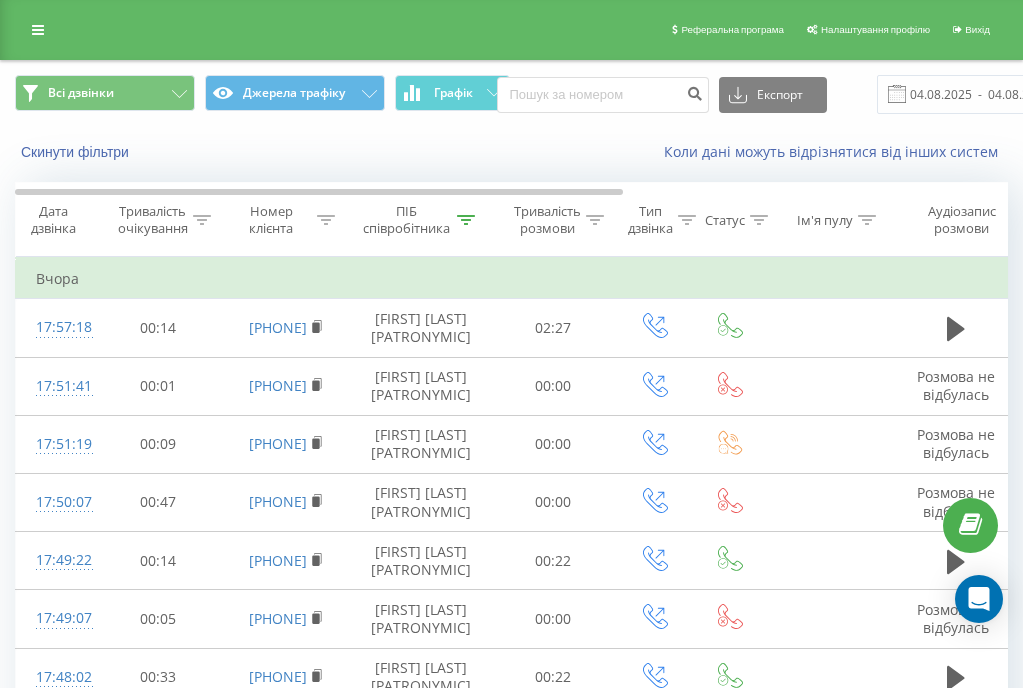 scroll, scrollTop: 0, scrollLeft: 0, axis: both 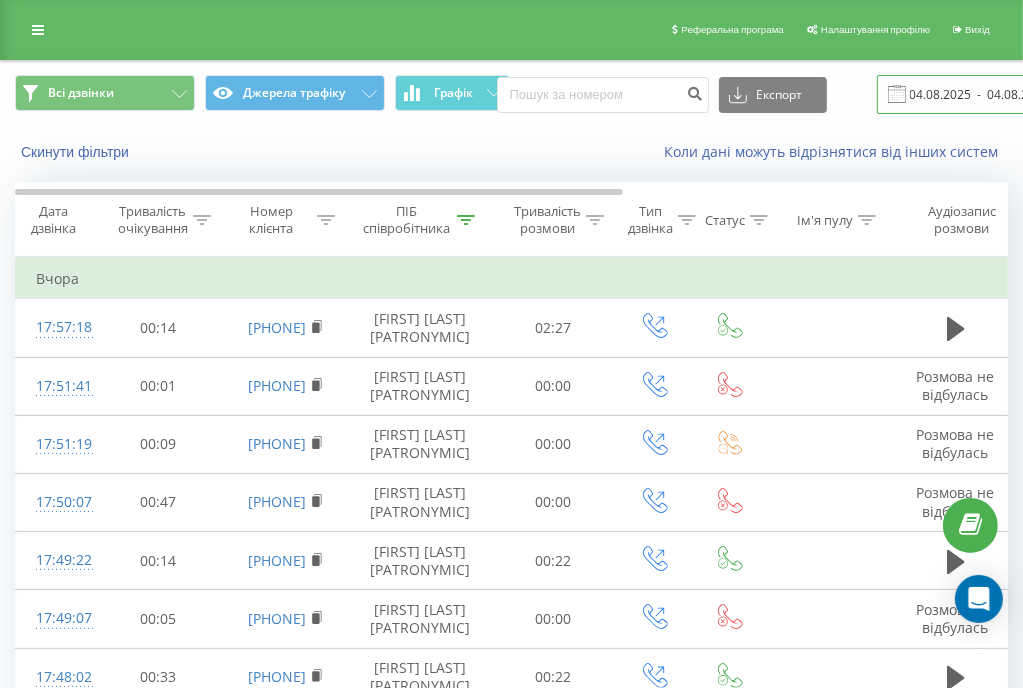click on "04.08.2025  -  04.08.2025" at bounding box center [998, 94] 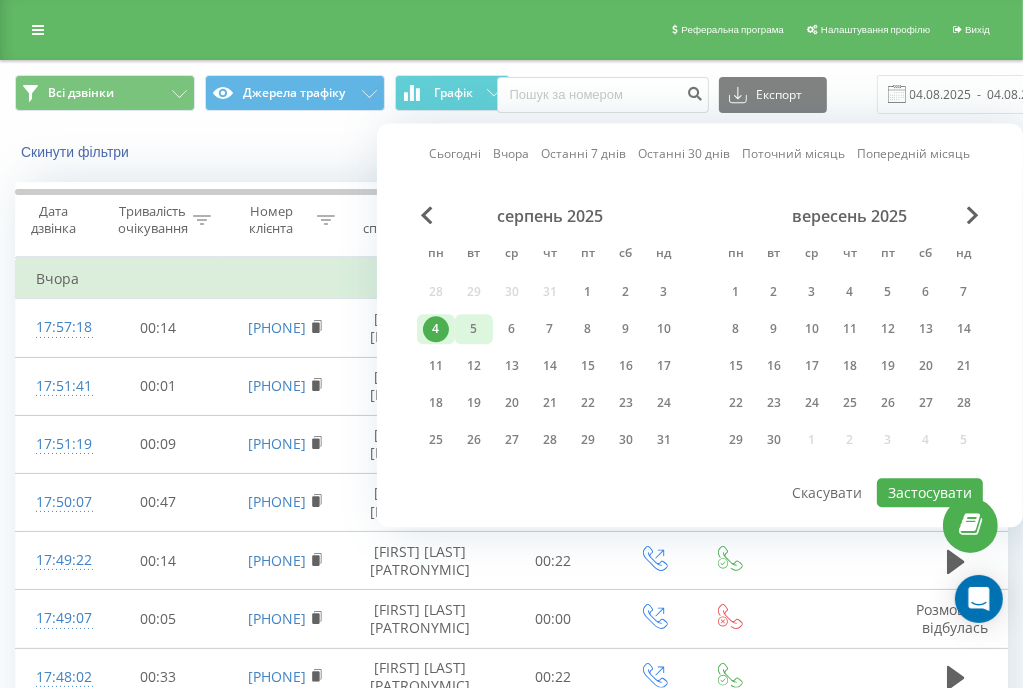 click on "5" at bounding box center (474, 329) 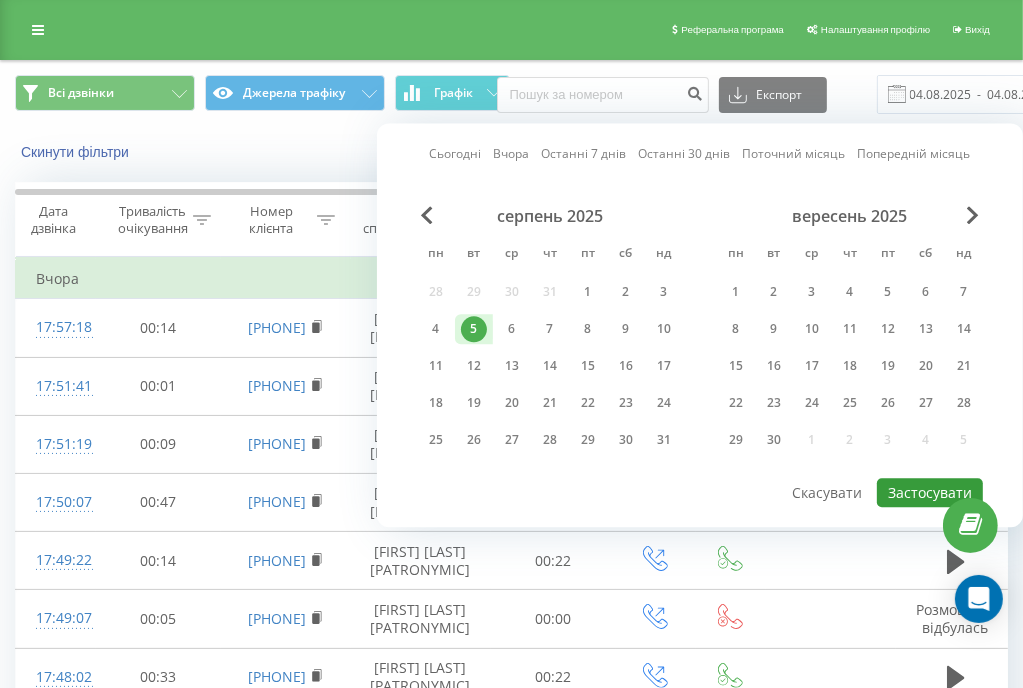 click on "Застосувати" at bounding box center (930, 492) 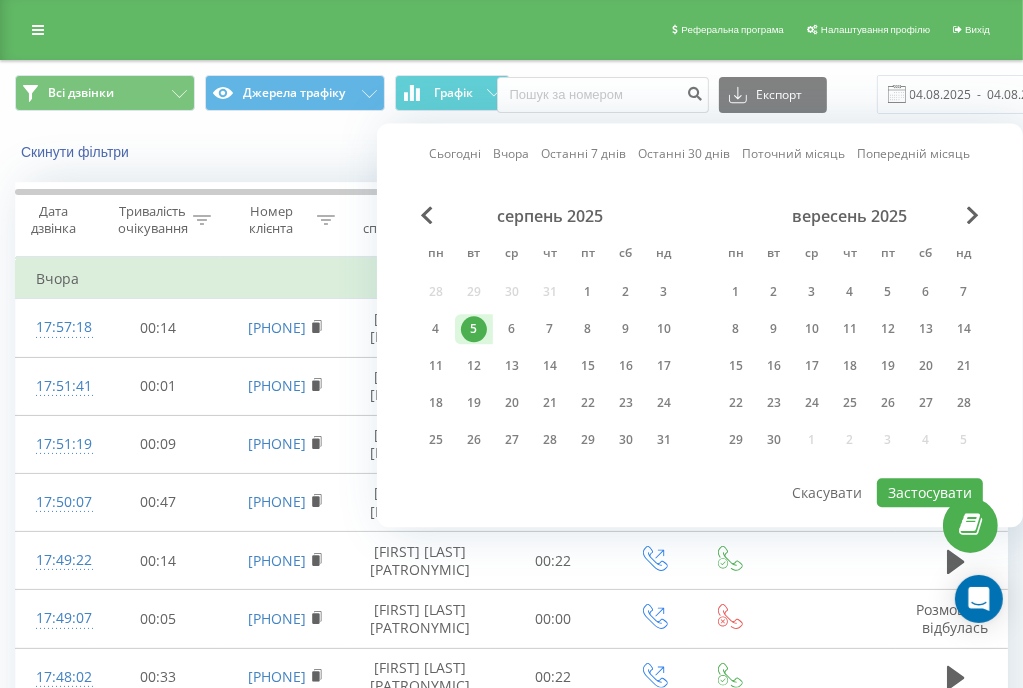 type on "05.08.2025  -  05.08.2025" 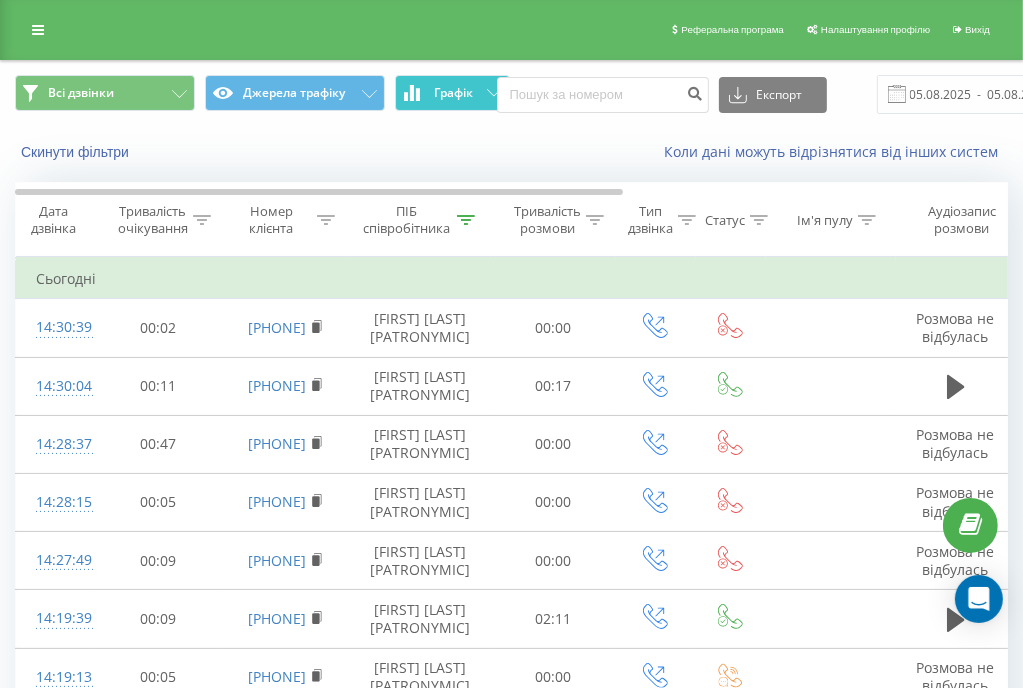 click on "Графік" at bounding box center [453, 93] 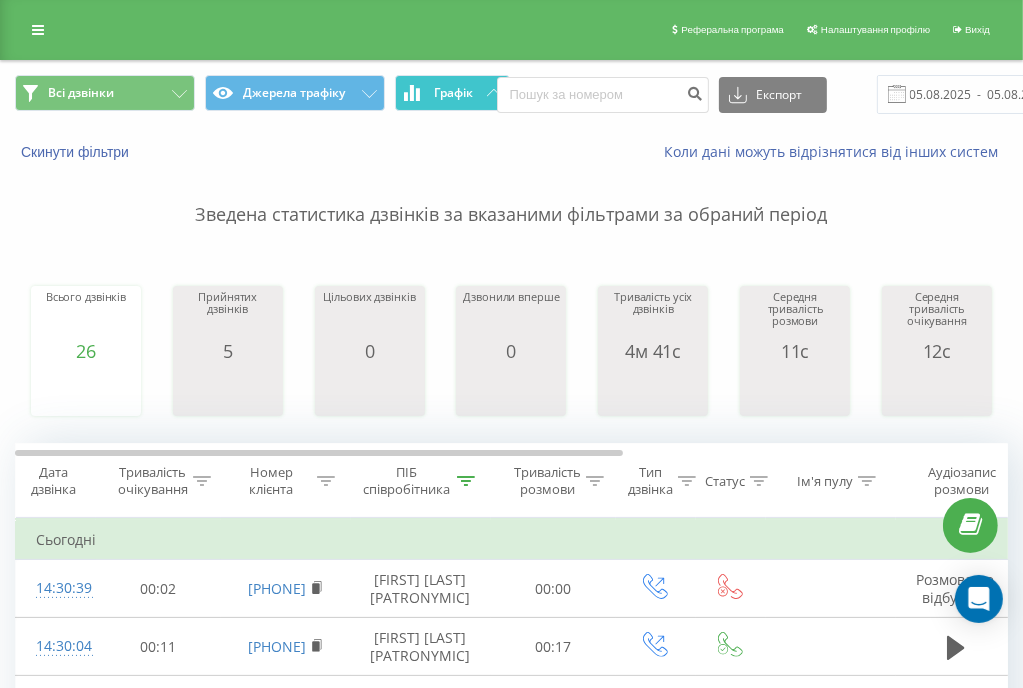 click on "Графік" at bounding box center (453, 93) 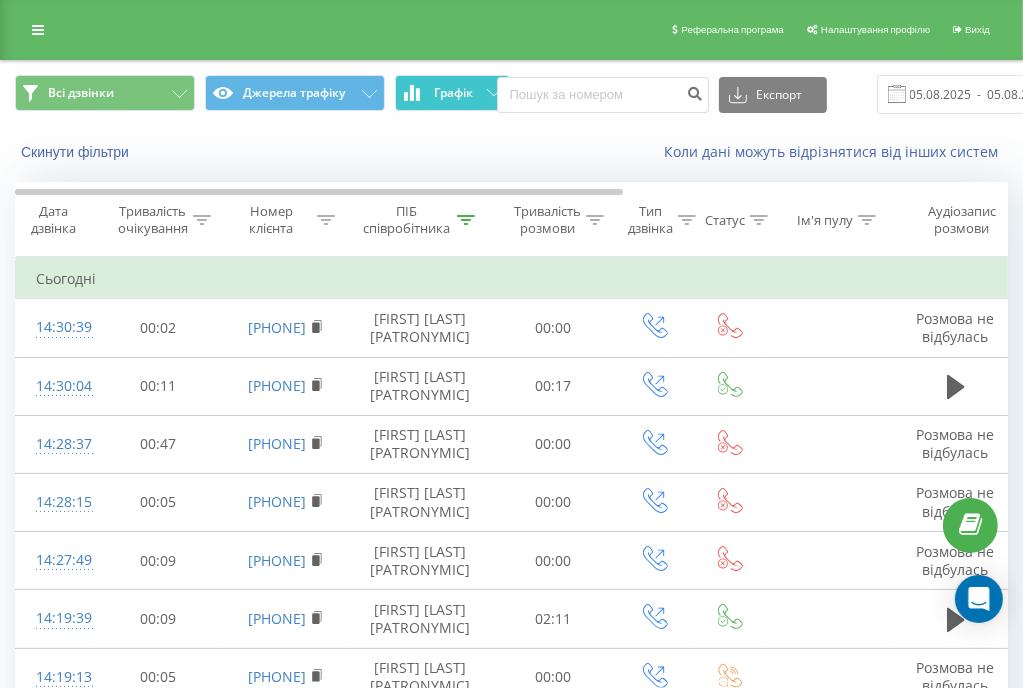 click on "Графік" at bounding box center (453, 93) 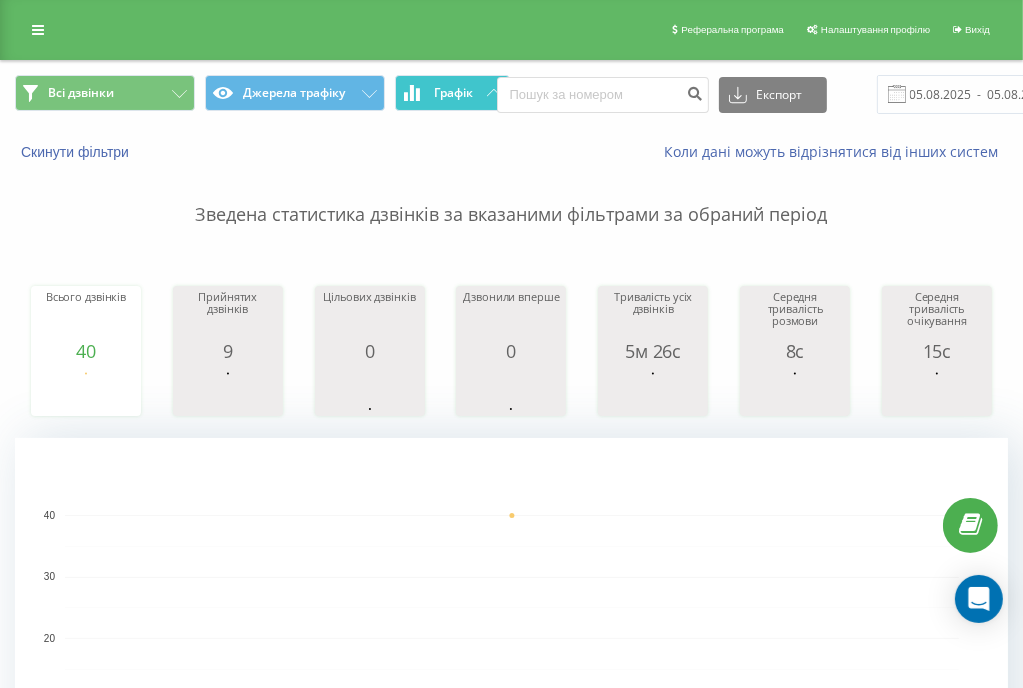 click on "Графік" at bounding box center (453, 93) 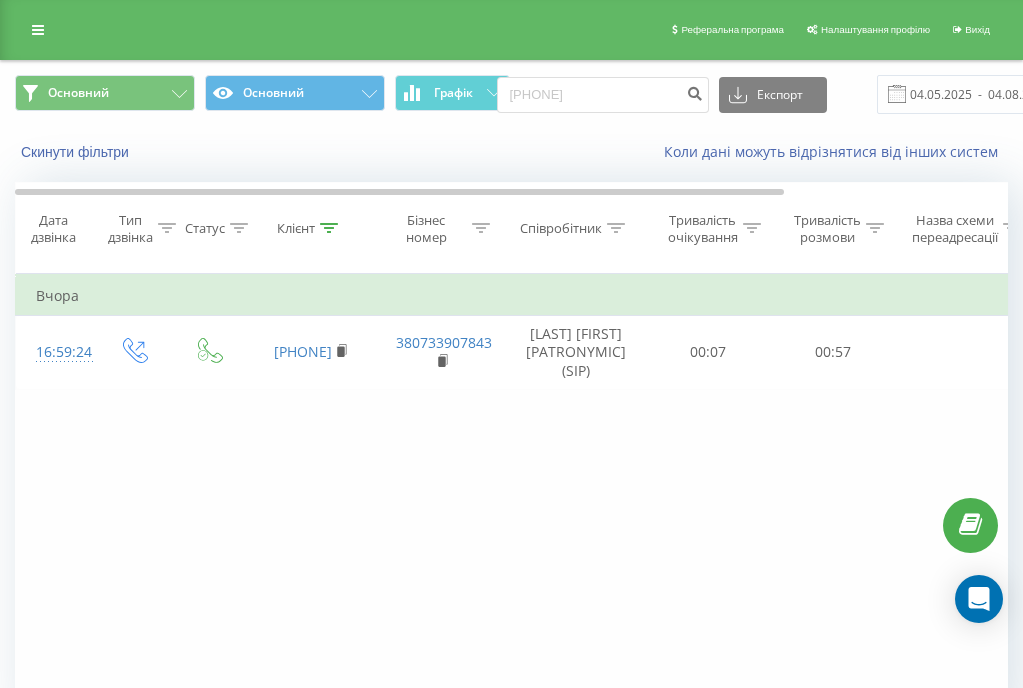 scroll, scrollTop: 0, scrollLeft: 0, axis: both 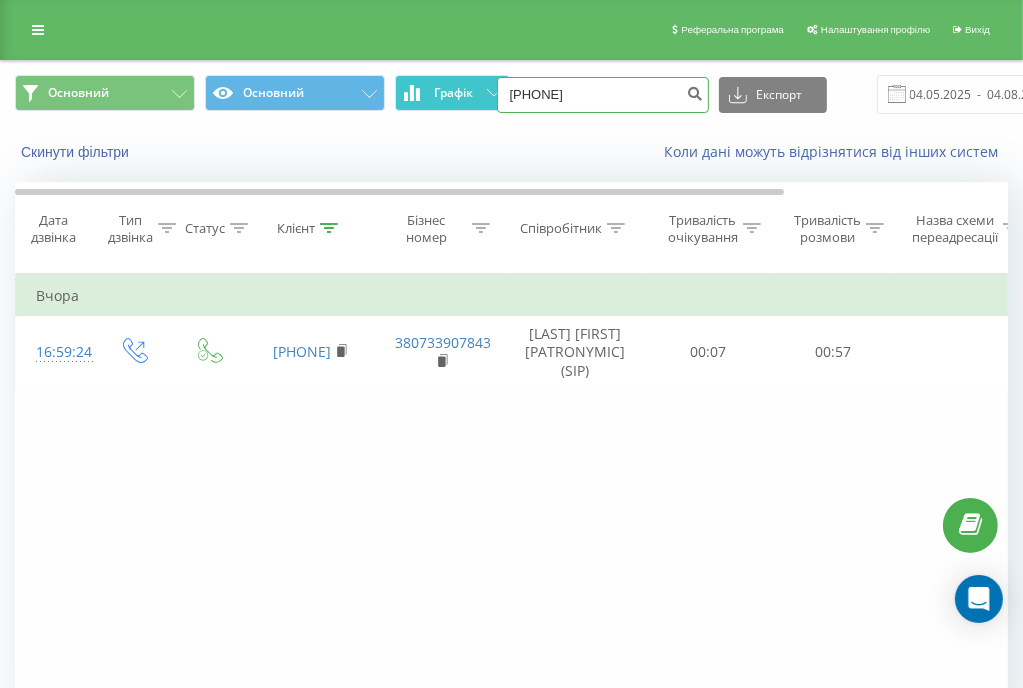 drag, startPoint x: 613, startPoint y: 88, endPoint x: 437, endPoint y: 78, distance: 176.28386 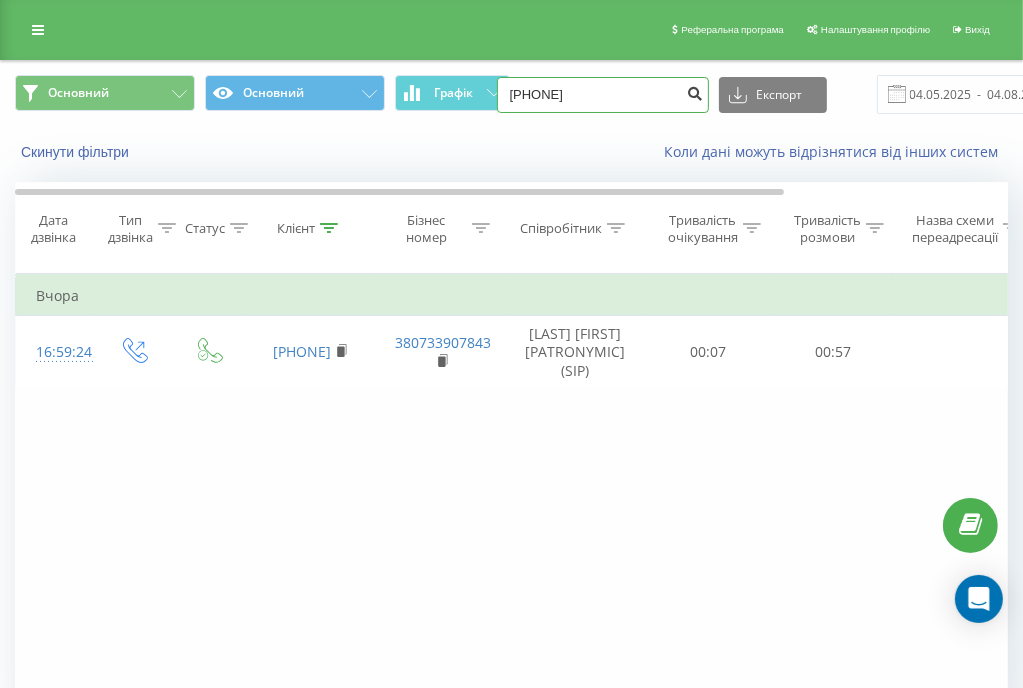 type on "0638473933" 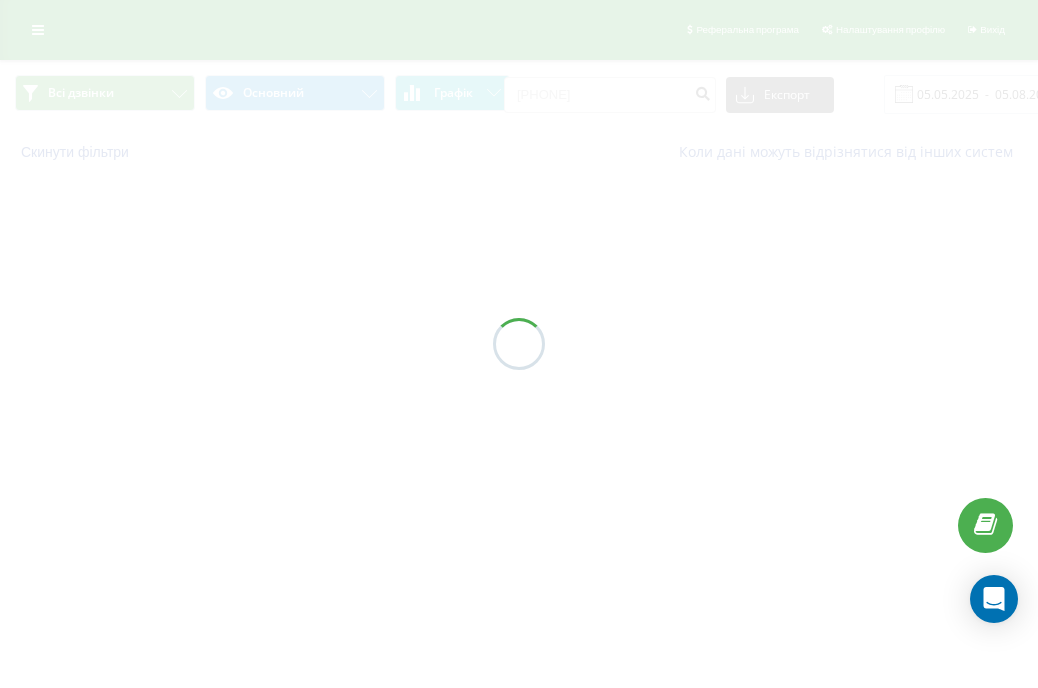 scroll, scrollTop: 0, scrollLeft: 0, axis: both 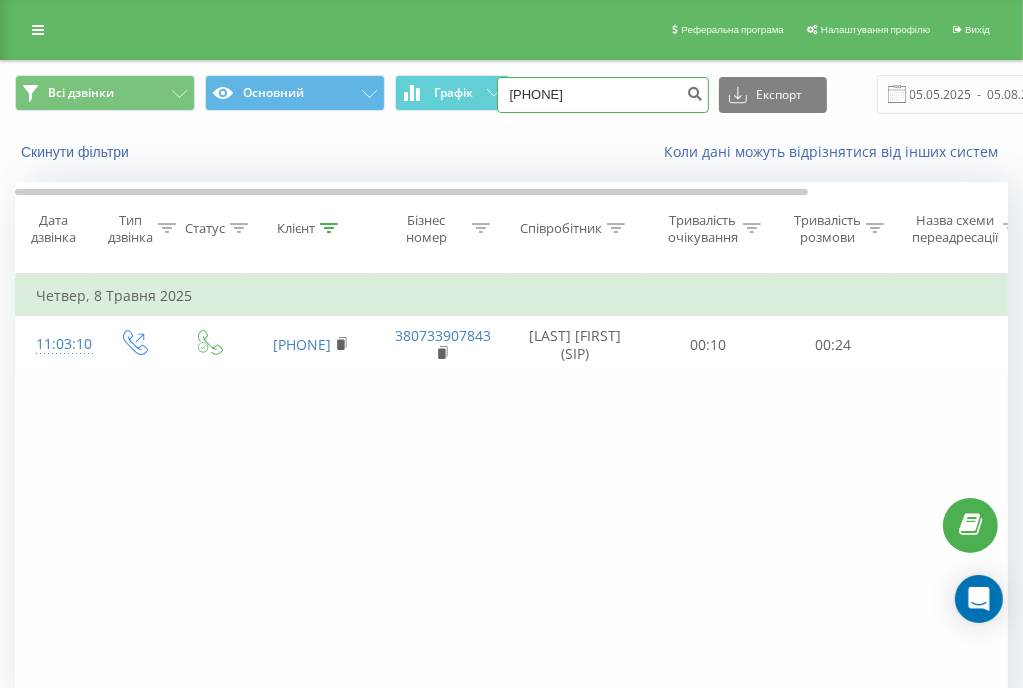 click on "[PHONE]" at bounding box center (603, 95) 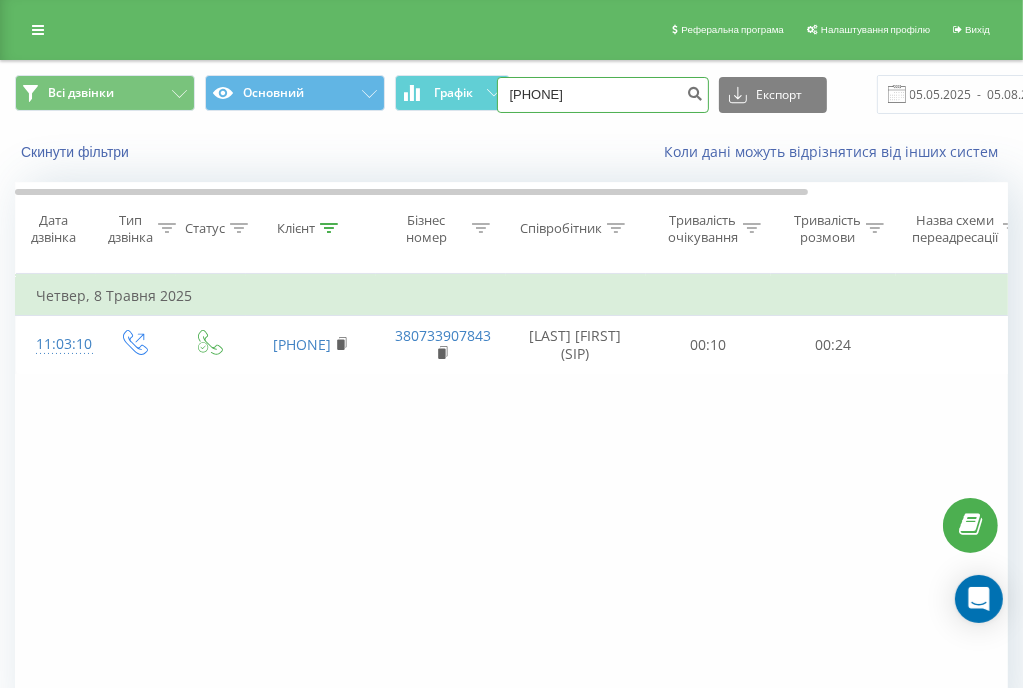 type on "0731059880" 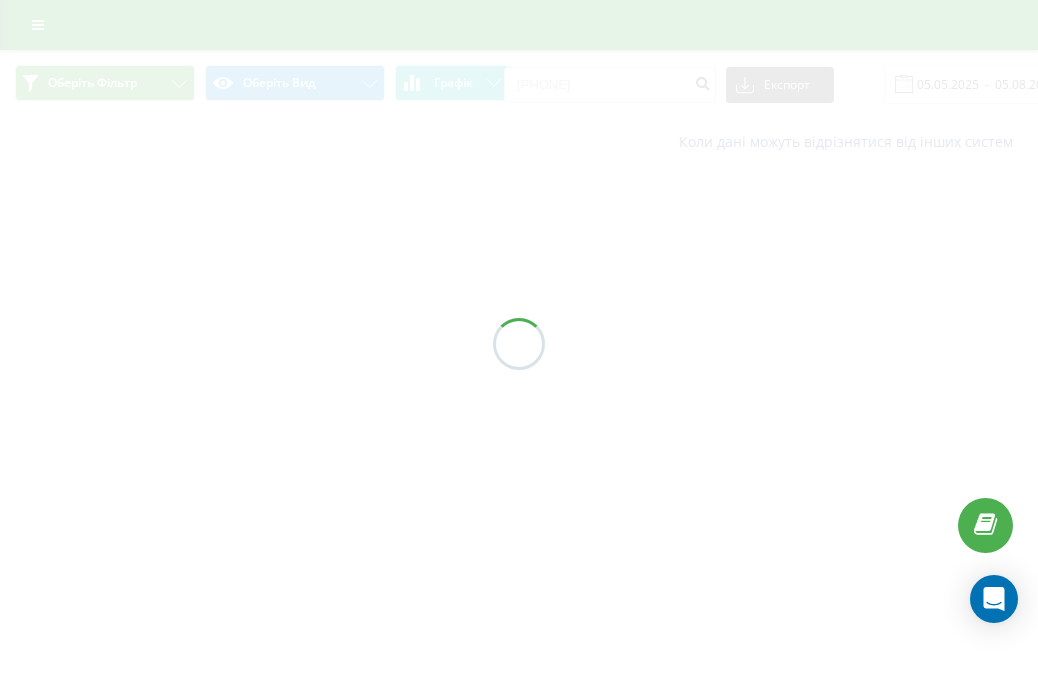 scroll, scrollTop: 0, scrollLeft: 0, axis: both 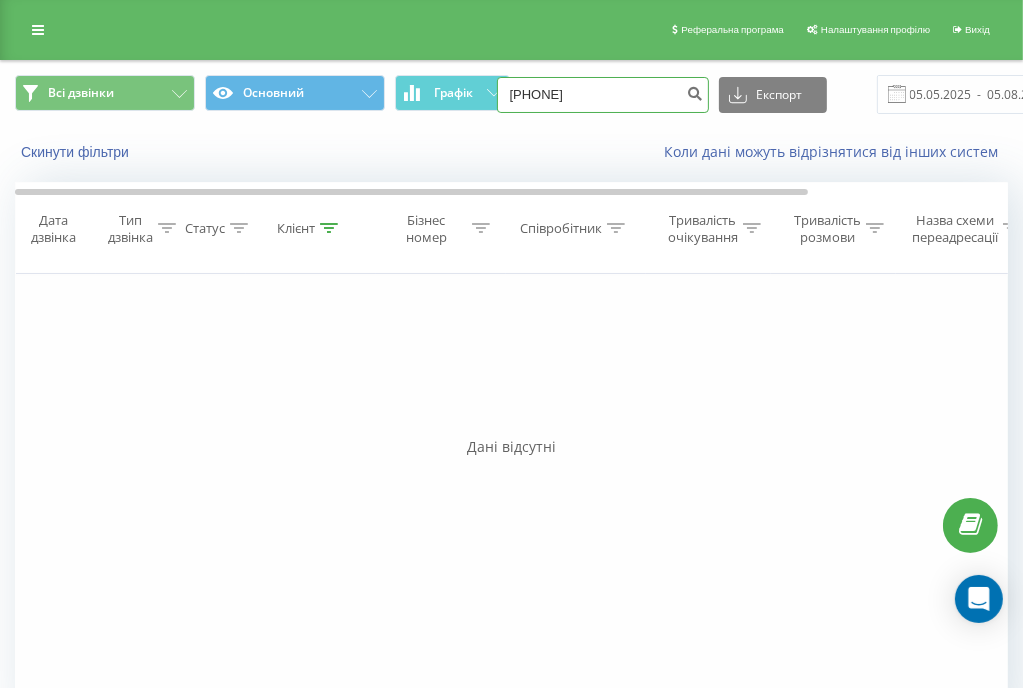 click on "0731059880" at bounding box center (603, 95) 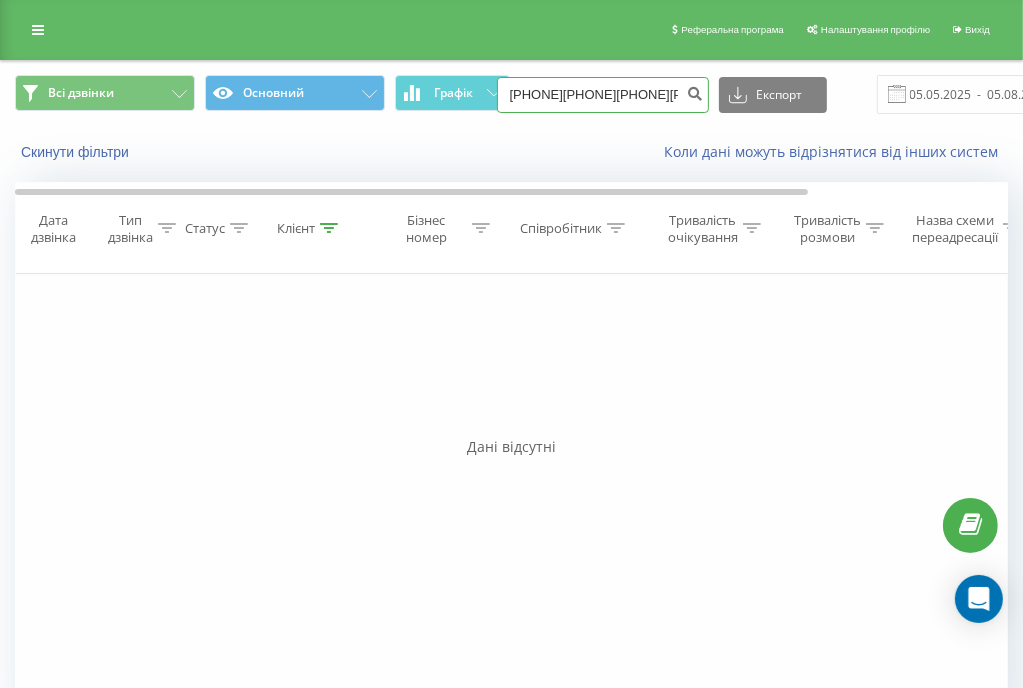type on "0999128129" 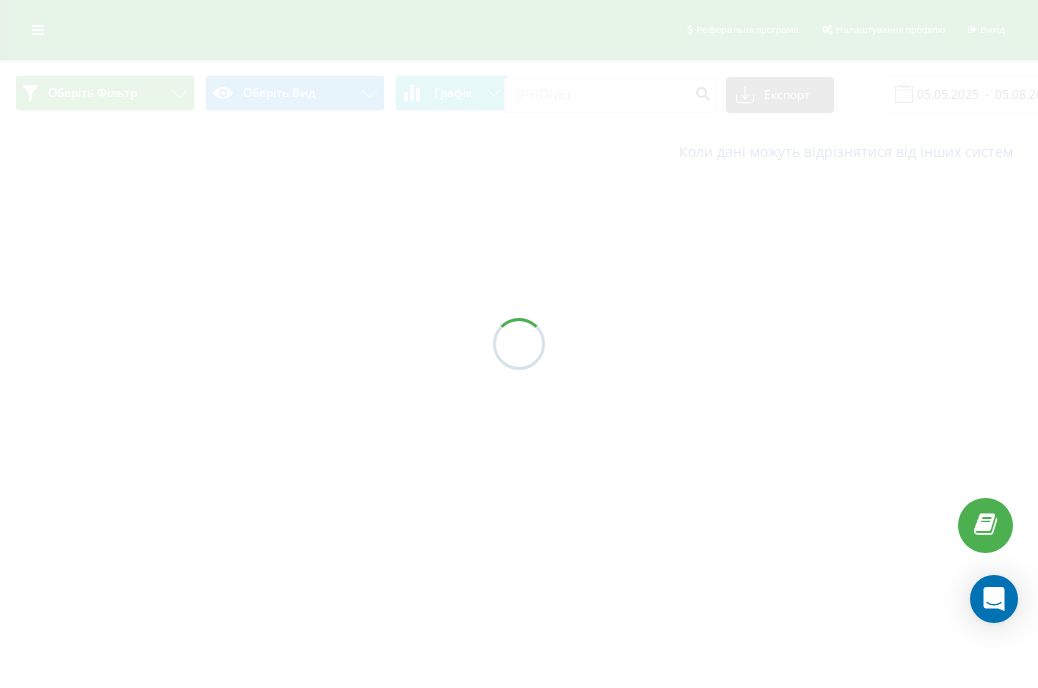 scroll, scrollTop: 0, scrollLeft: 0, axis: both 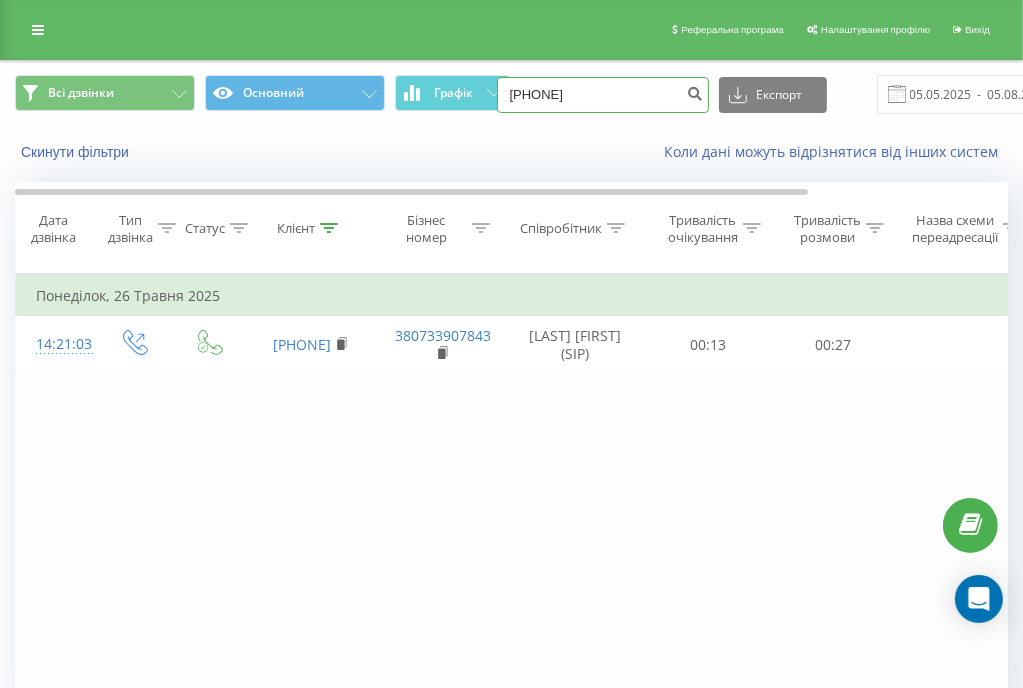 click on "[PHONE]" at bounding box center (603, 95) 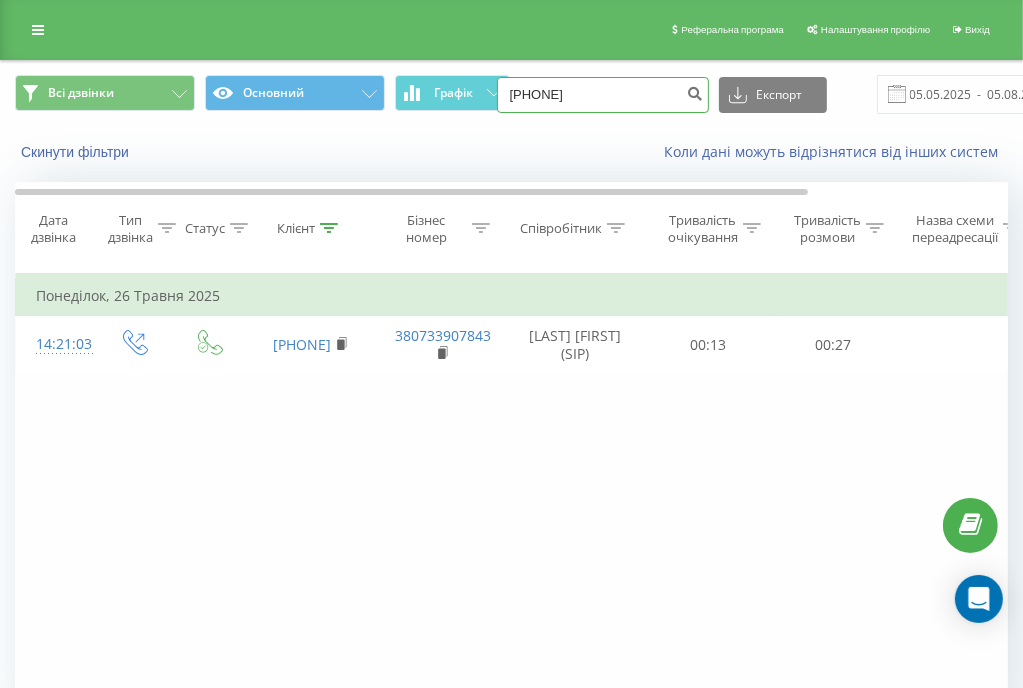 type on "[PHONE]" 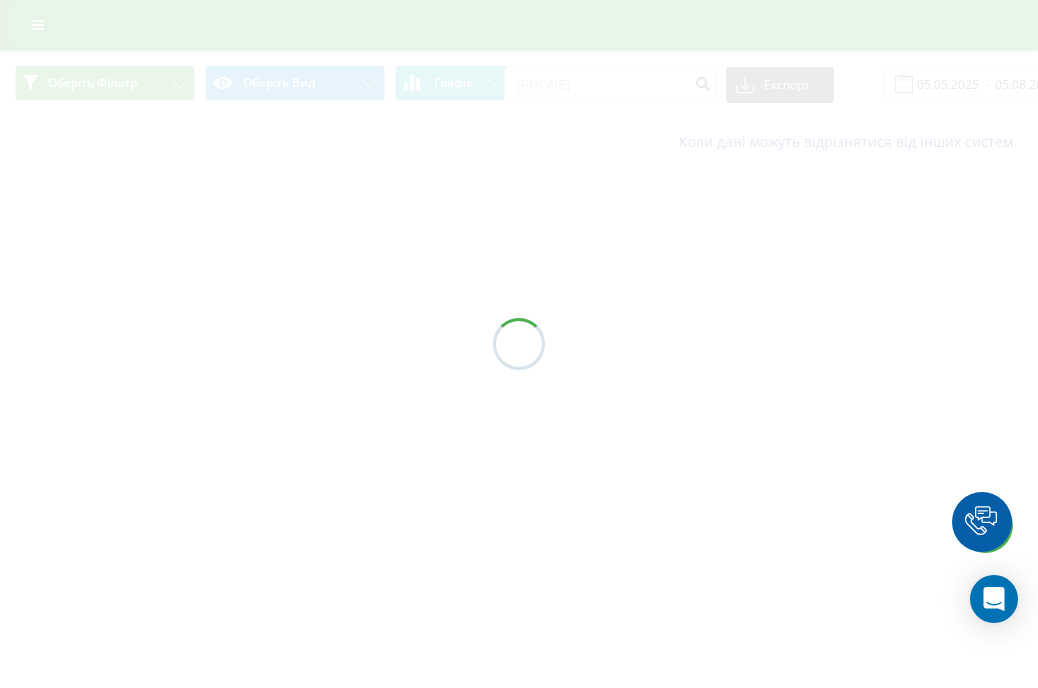 scroll, scrollTop: 0, scrollLeft: 0, axis: both 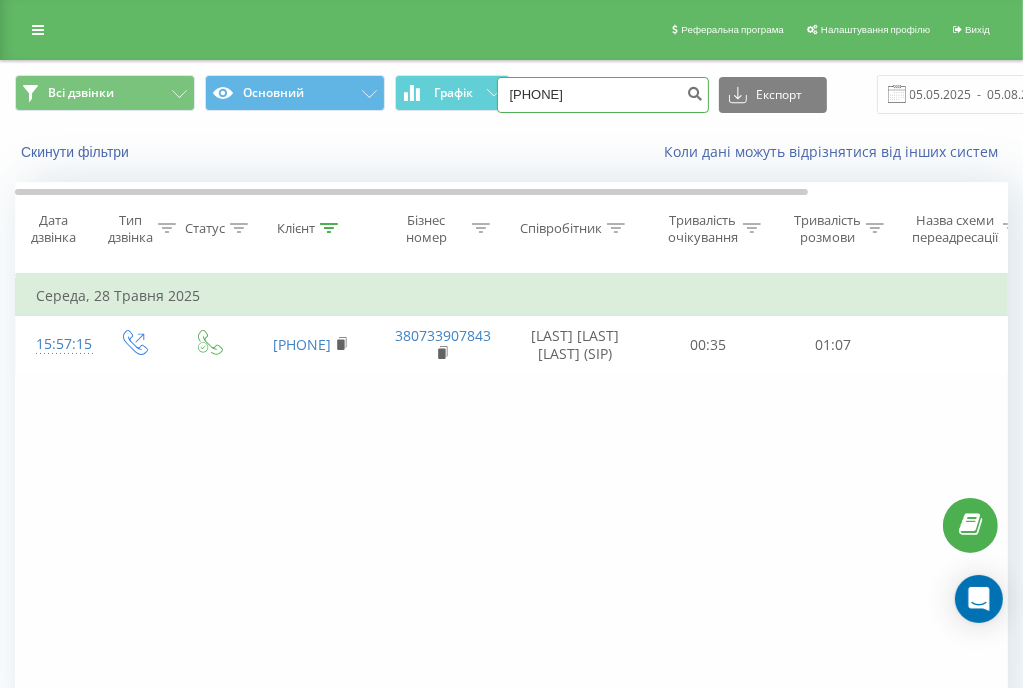 click on "0937745635" at bounding box center [603, 95] 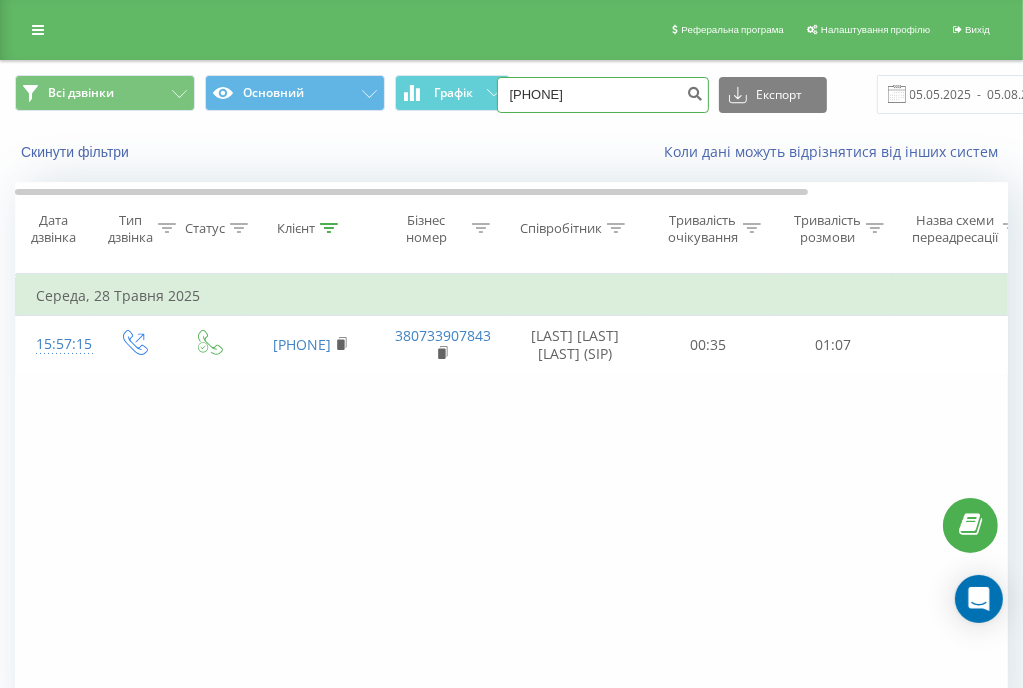 type on "0974964303" 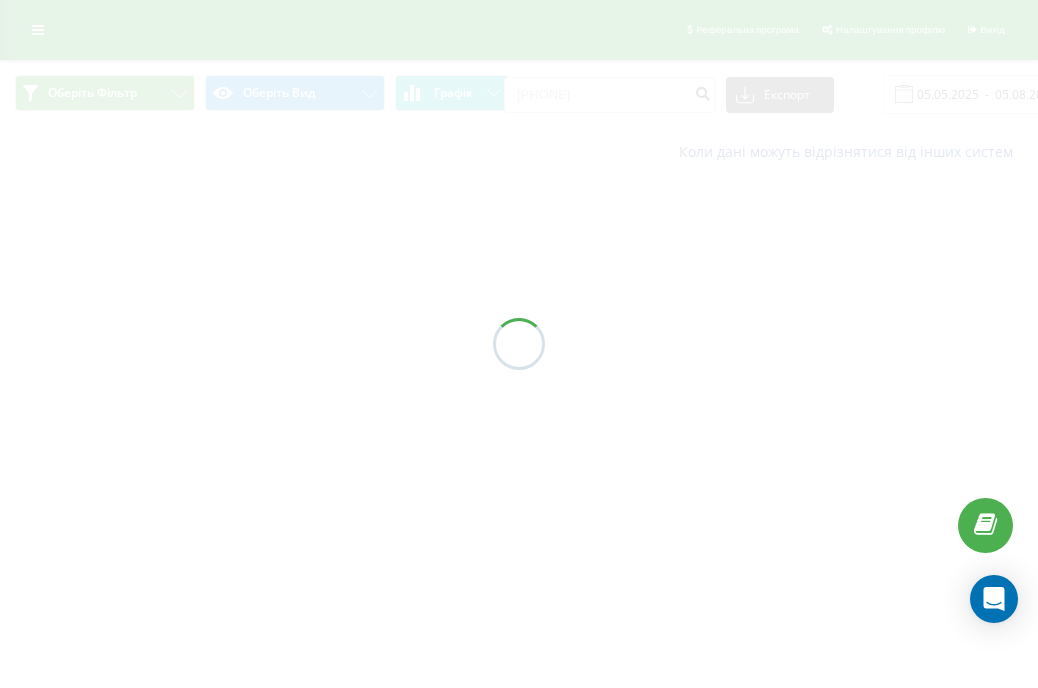 scroll, scrollTop: 0, scrollLeft: 0, axis: both 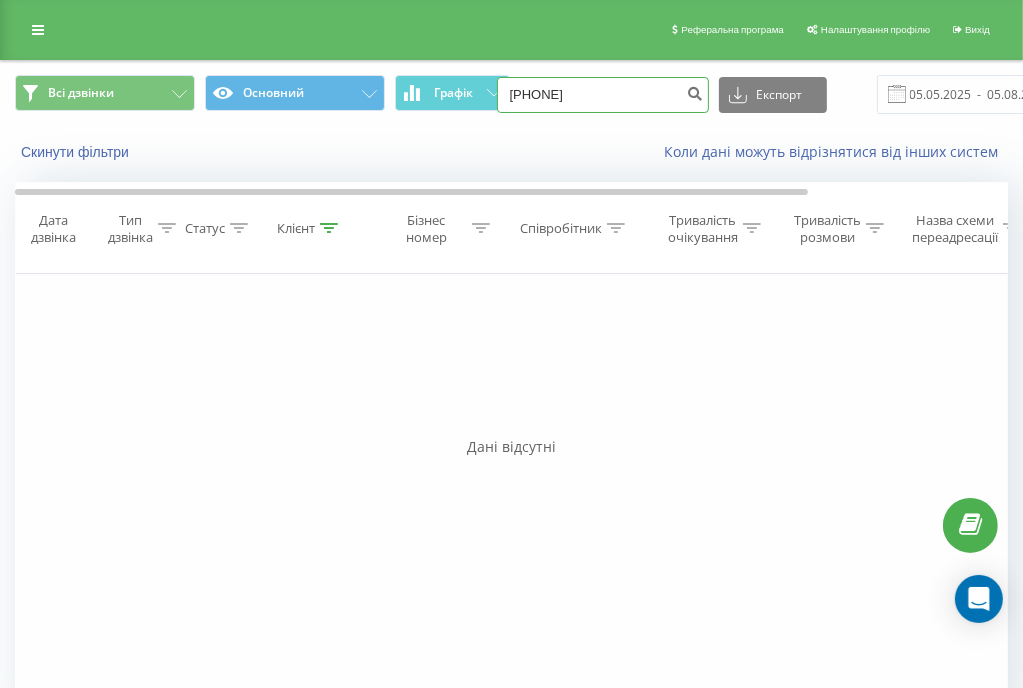 click on "0974964303" at bounding box center (603, 95) 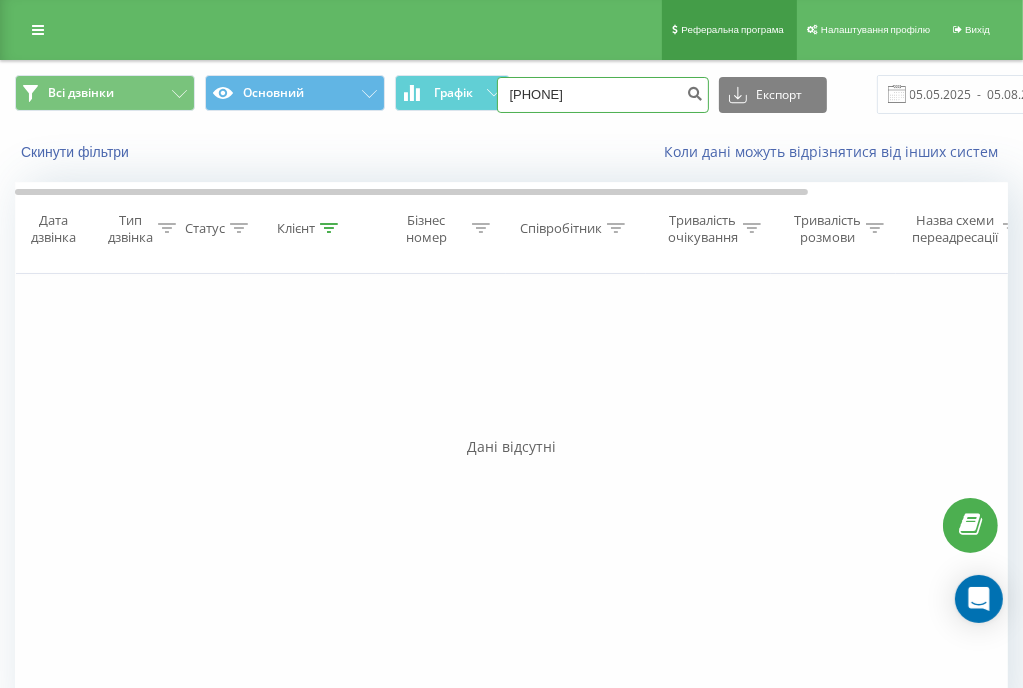 type on "0660360441" 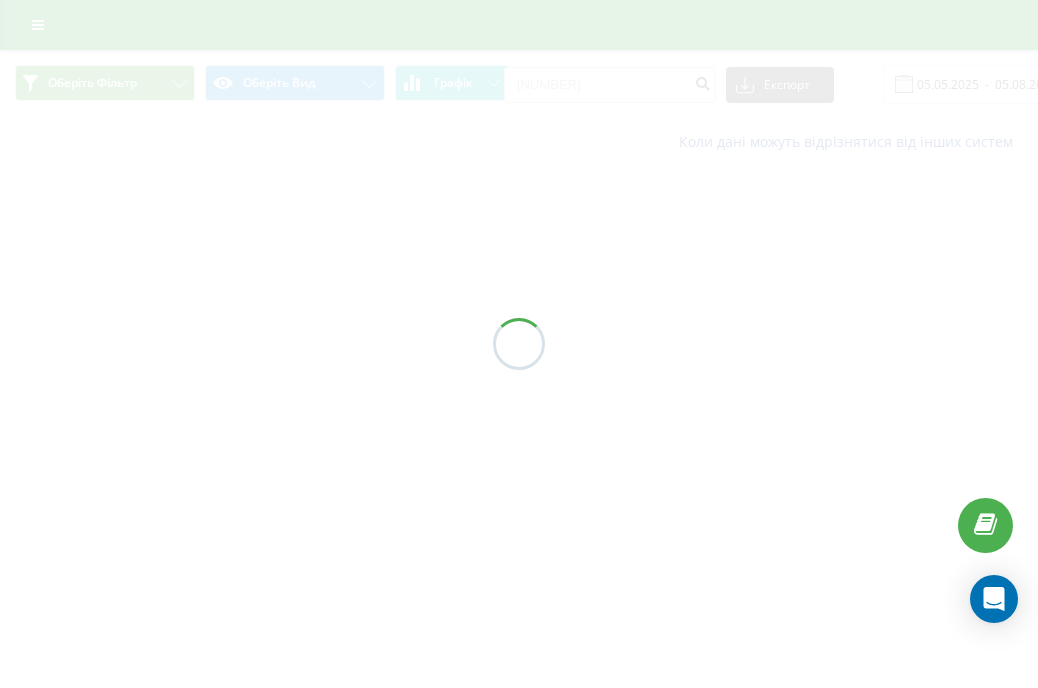 scroll, scrollTop: 0, scrollLeft: 0, axis: both 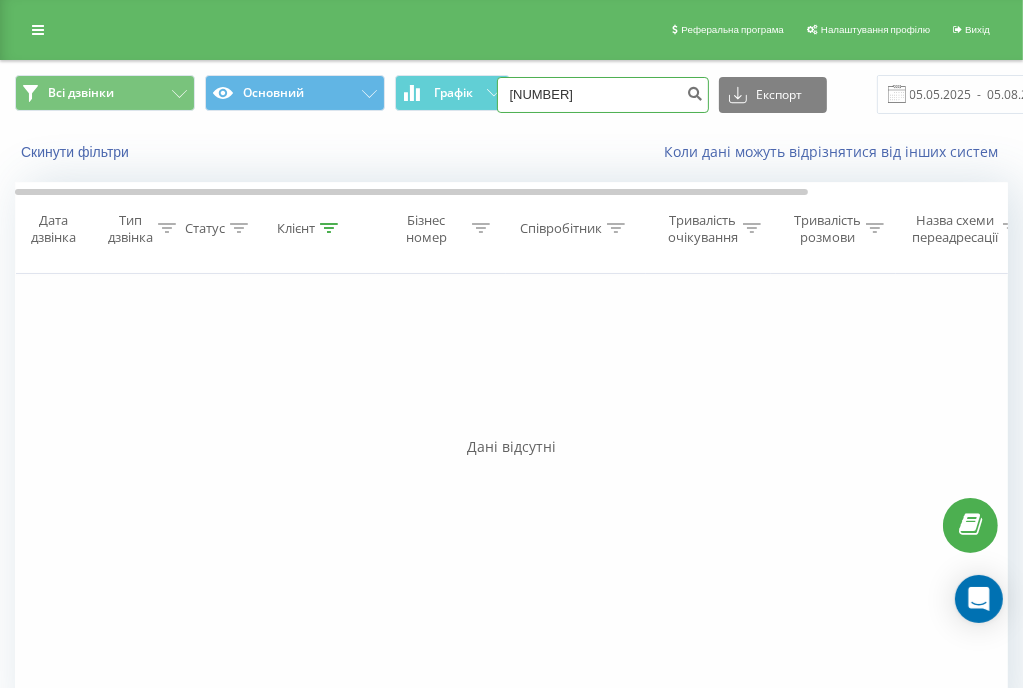 click on "0660360441" at bounding box center (603, 95) 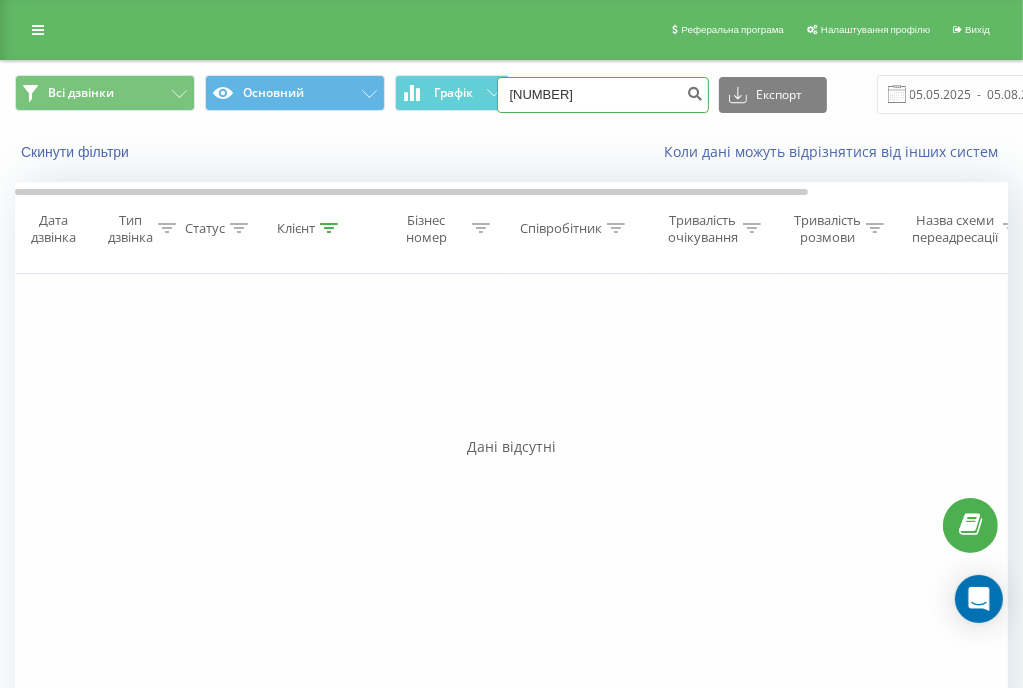 click on "0660360441" at bounding box center (603, 95) 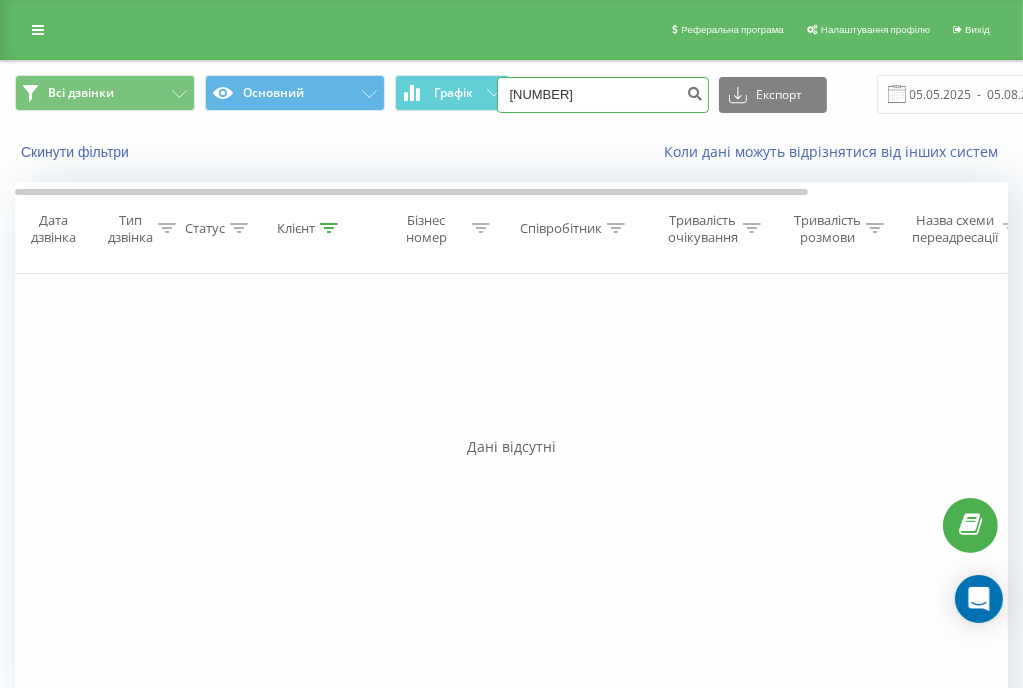 type on "0672850201" 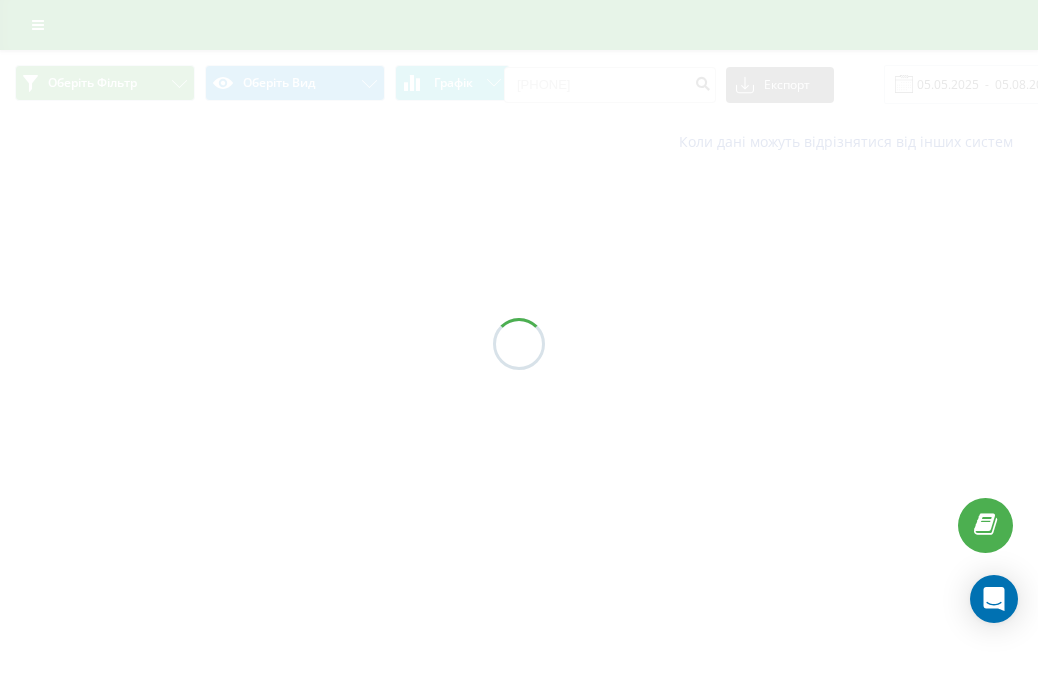 scroll, scrollTop: 0, scrollLeft: 0, axis: both 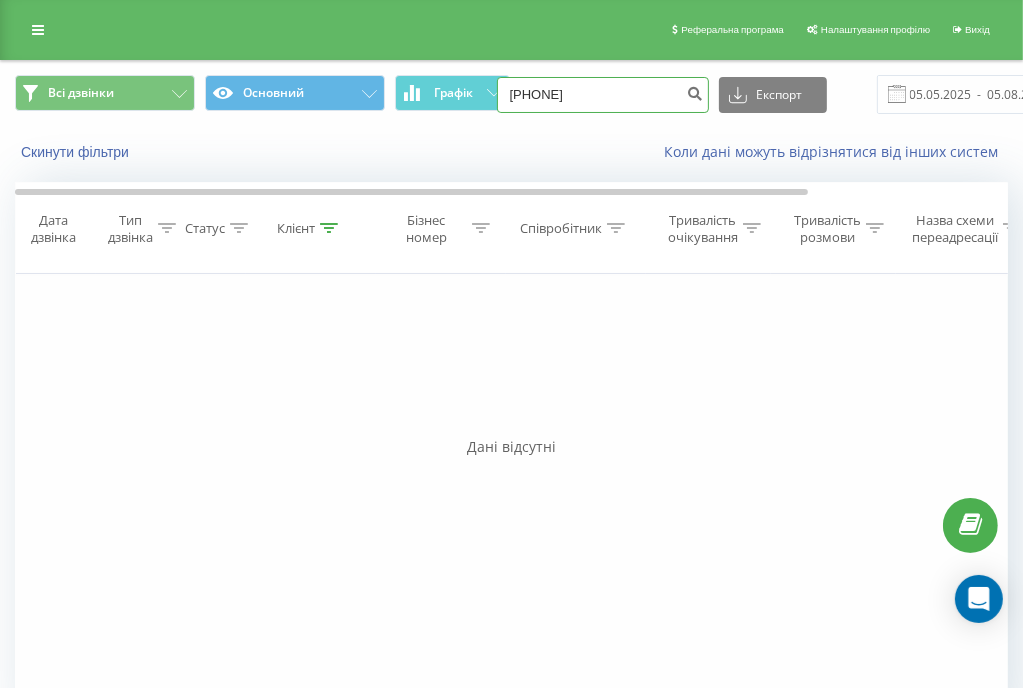 click on "[PHONE]" at bounding box center (603, 95) 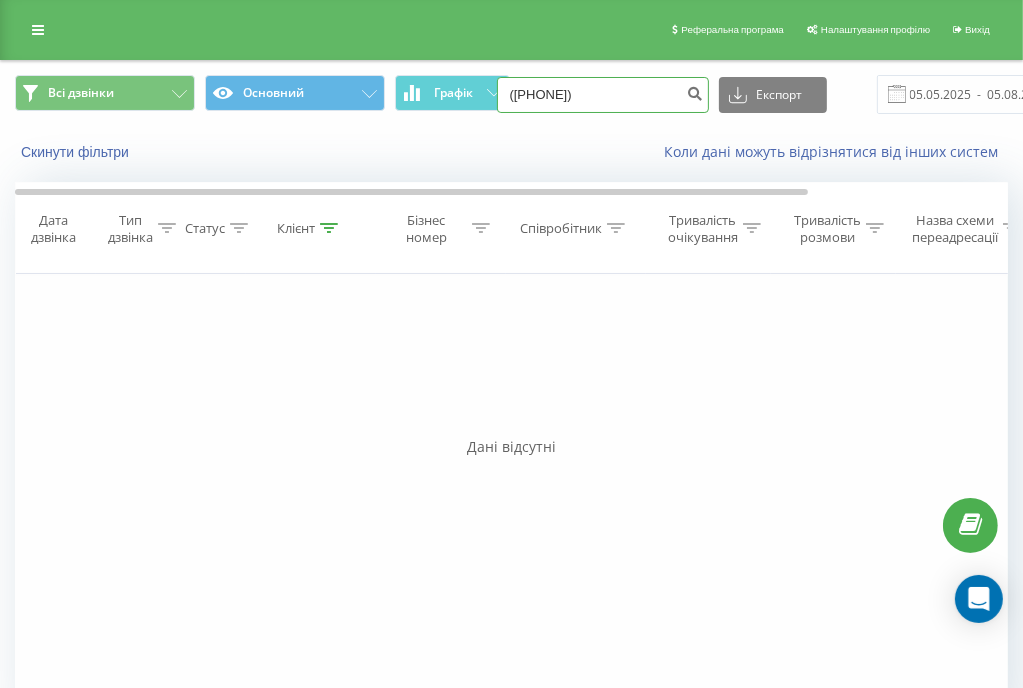 type on "[PHONE]" 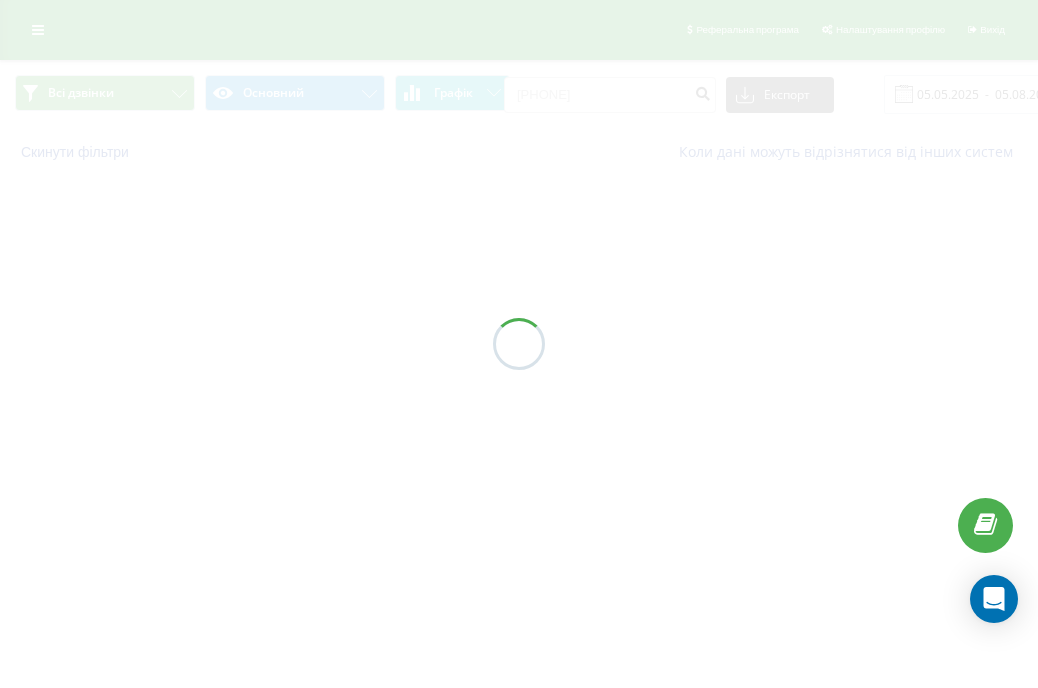 scroll, scrollTop: 0, scrollLeft: 0, axis: both 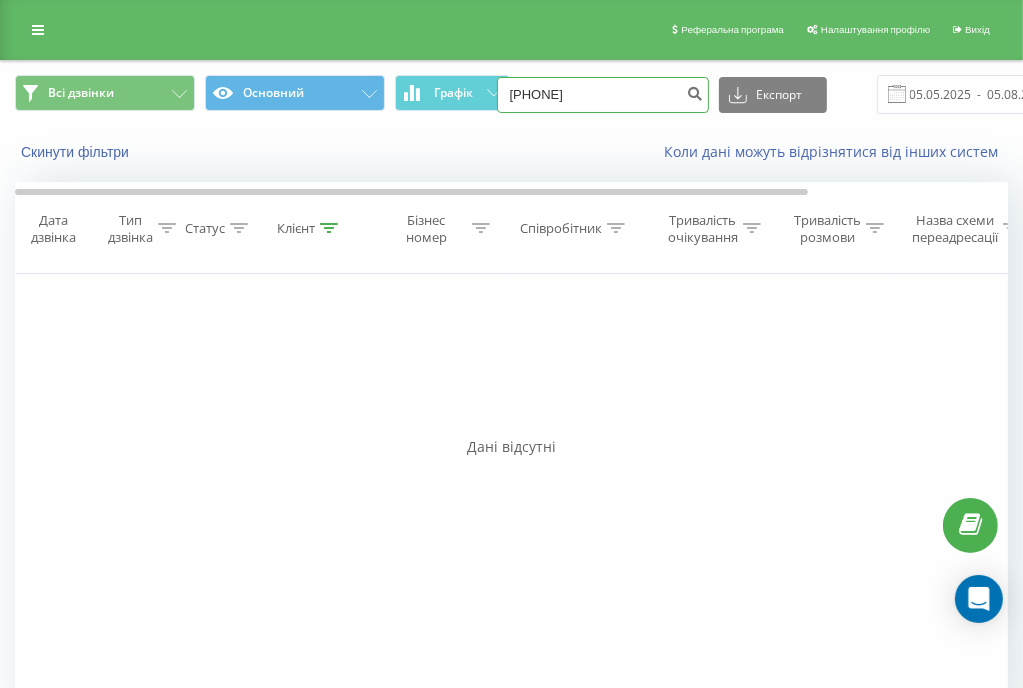 click on "[PHONE]" at bounding box center [603, 95] 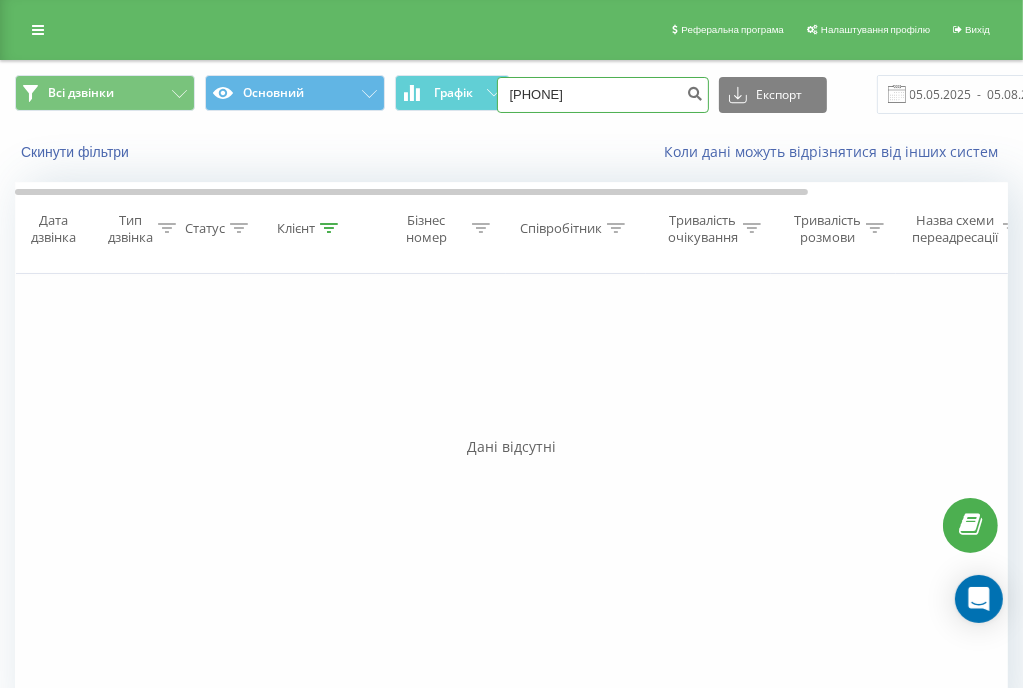 type on "[PHONE]" 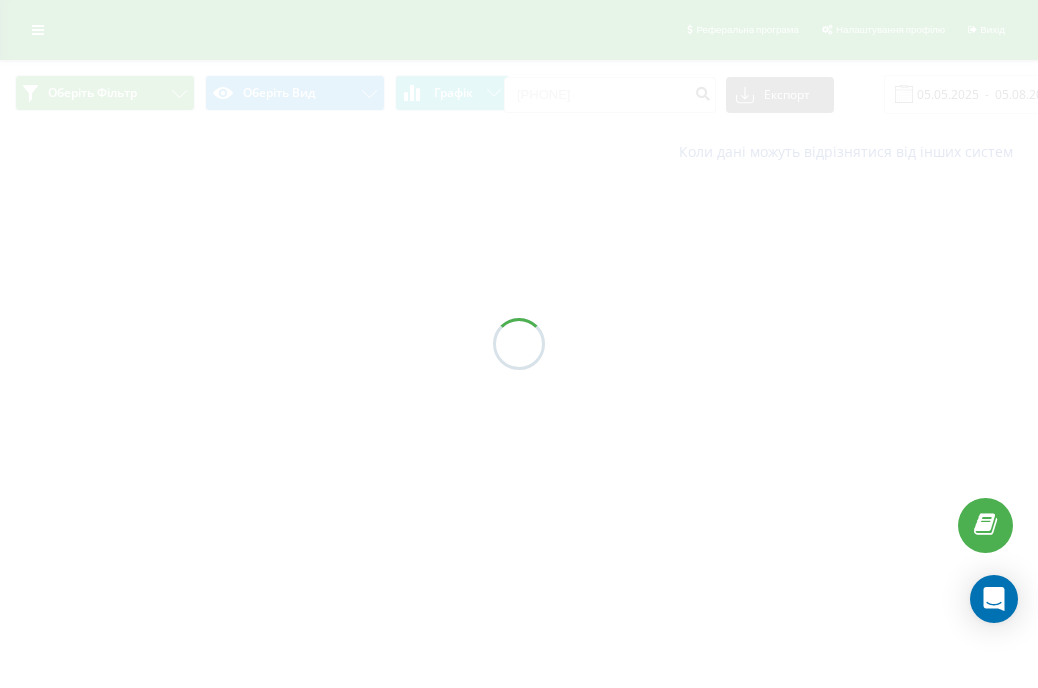 scroll, scrollTop: 0, scrollLeft: 0, axis: both 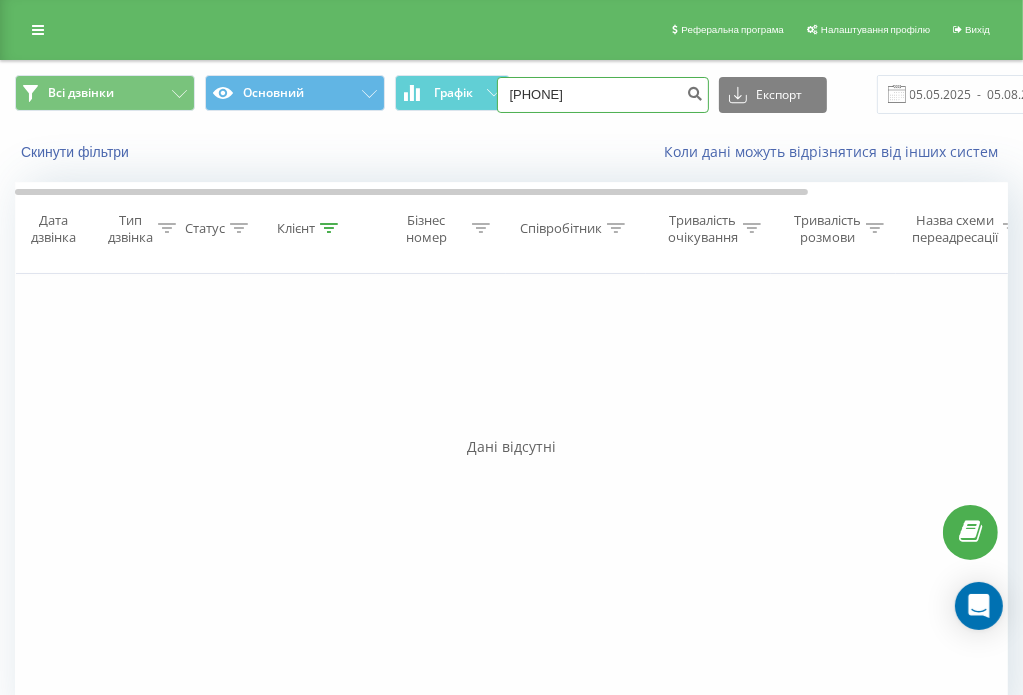 click on "0979426103" at bounding box center (603, 95) 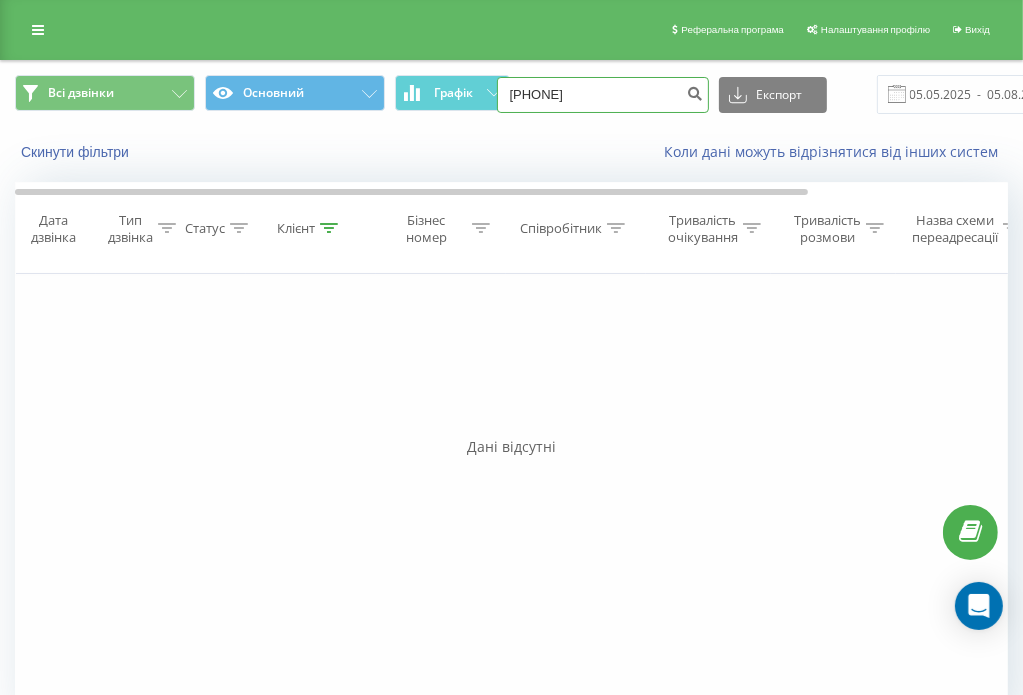 type on "[PHONE]" 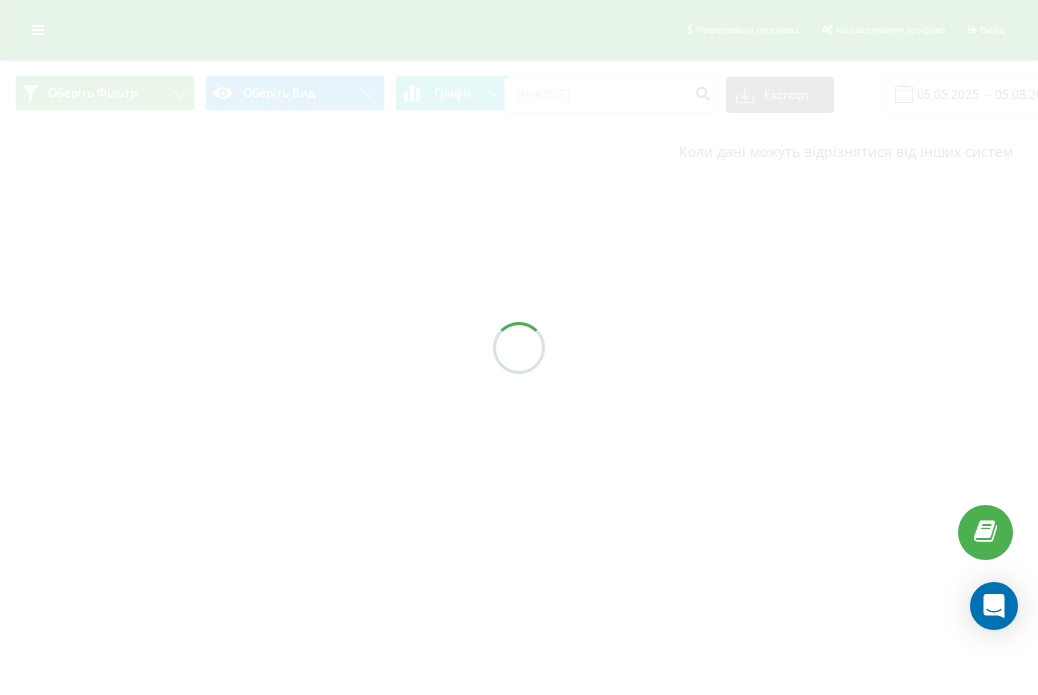 scroll, scrollTop: 0, scrollLeft: 0, axis: both 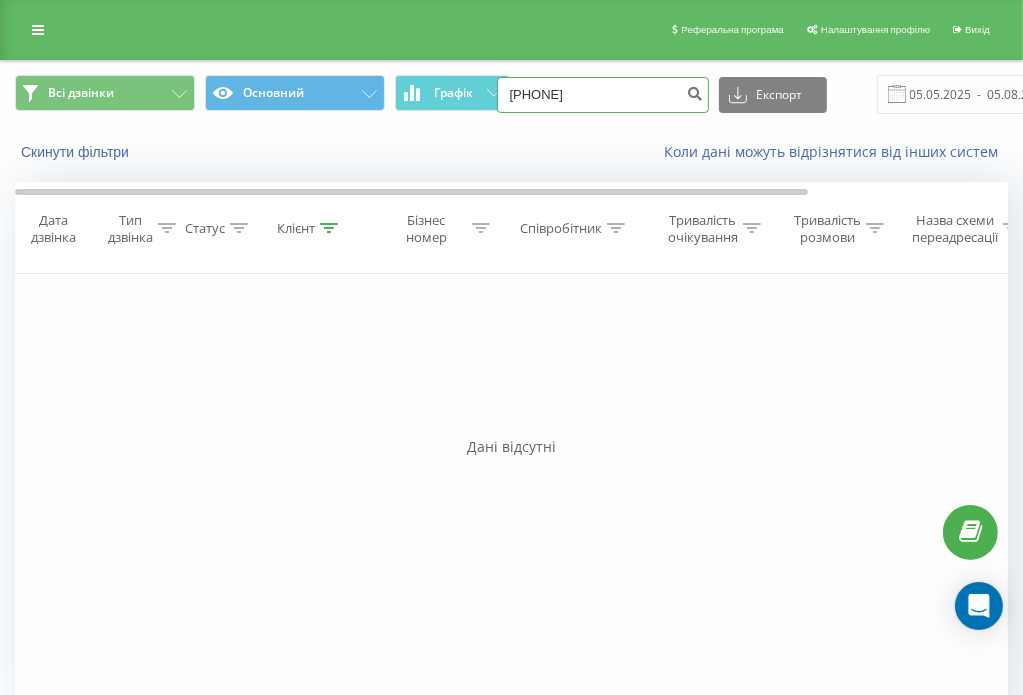 click on "[PHONE]" at bounding box center (603, 95) 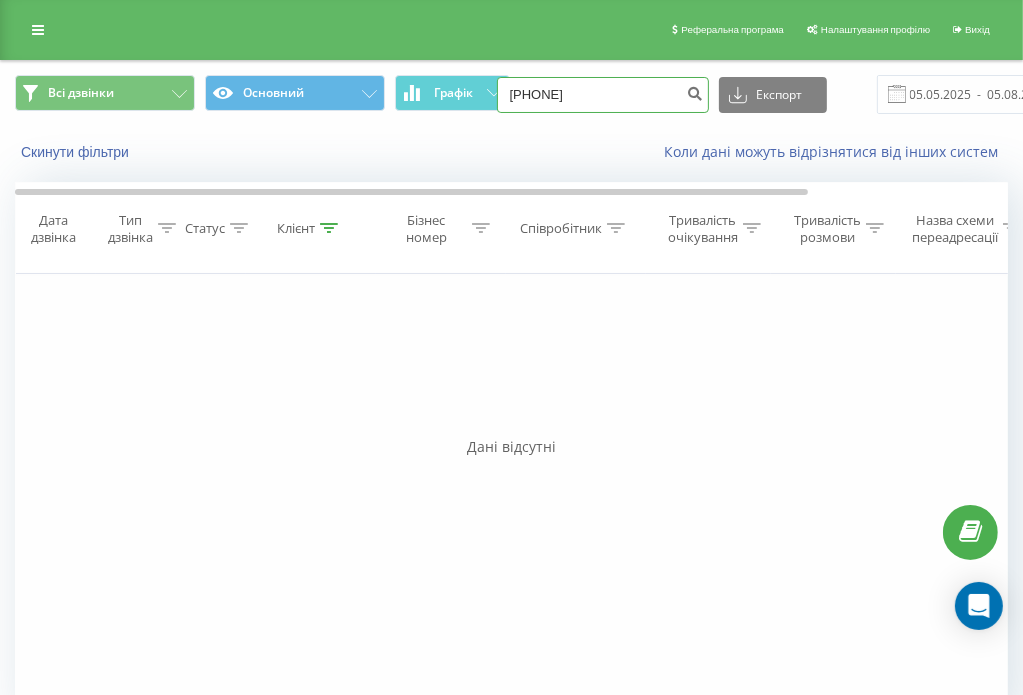 type on "[PHONE]" 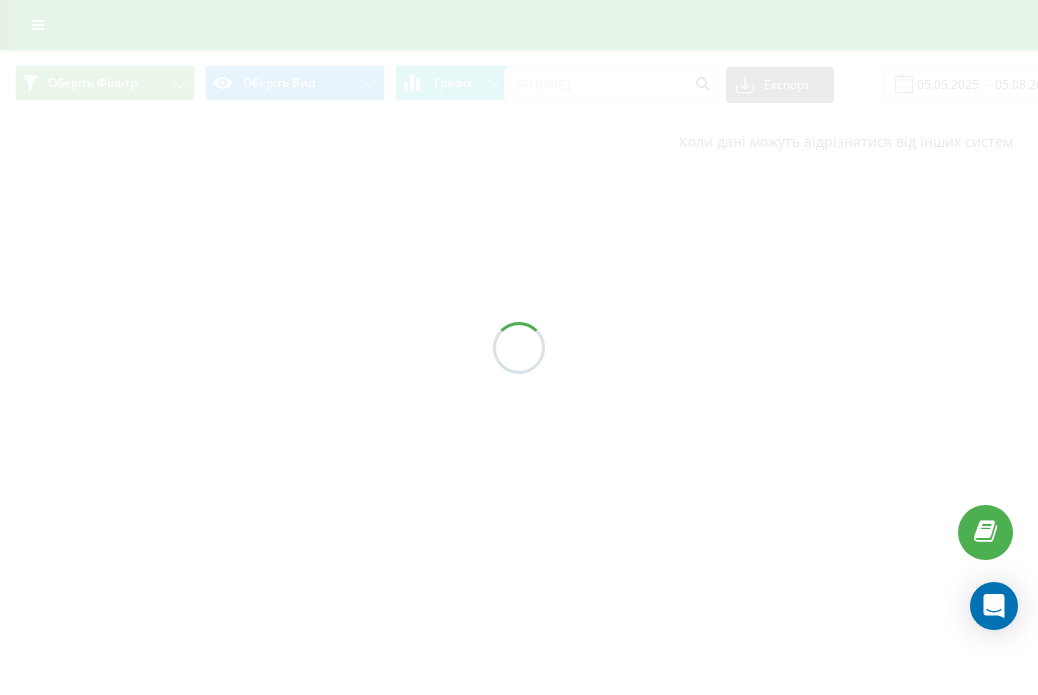 scroll, scrollTop: 0, scrollLeft: 0, axis: both 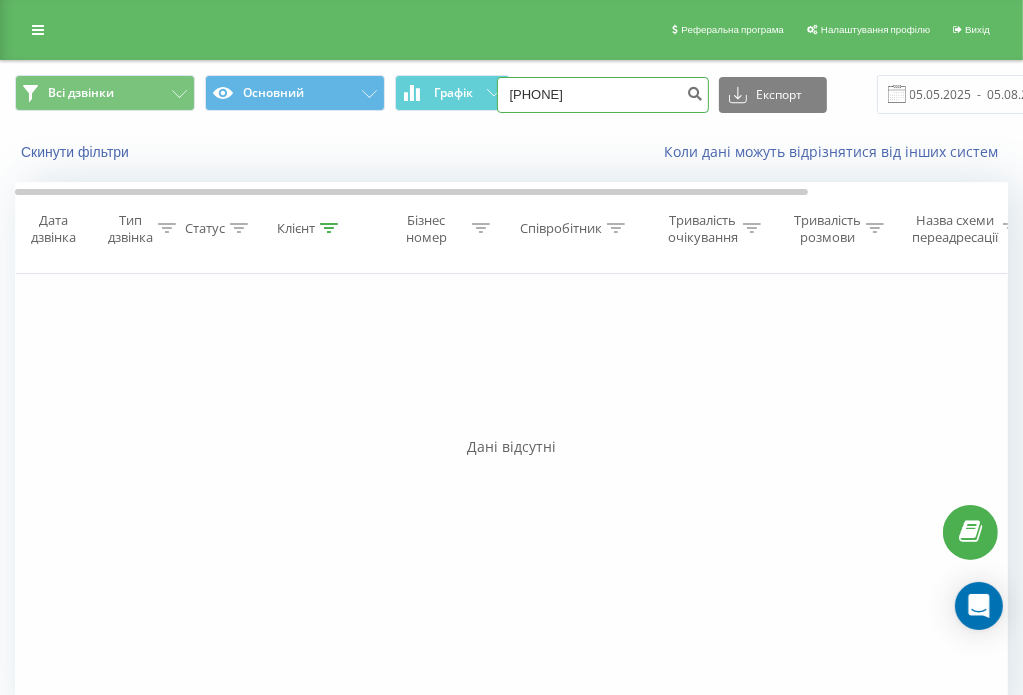 click on "[PHONE]" at bounding box center (603, 95) 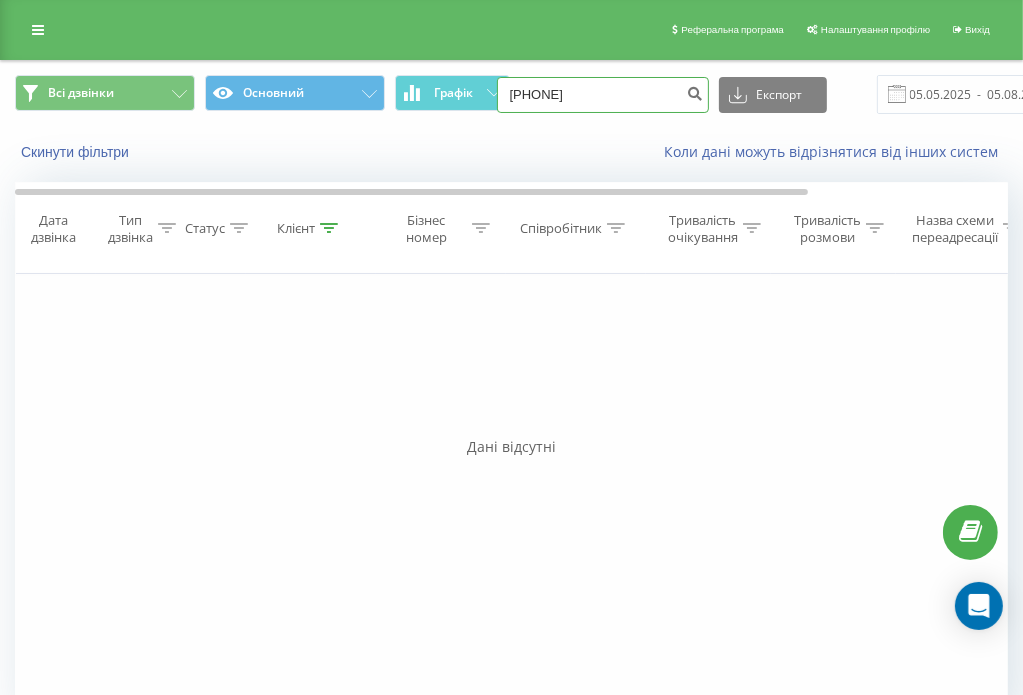 type on "0960866552" 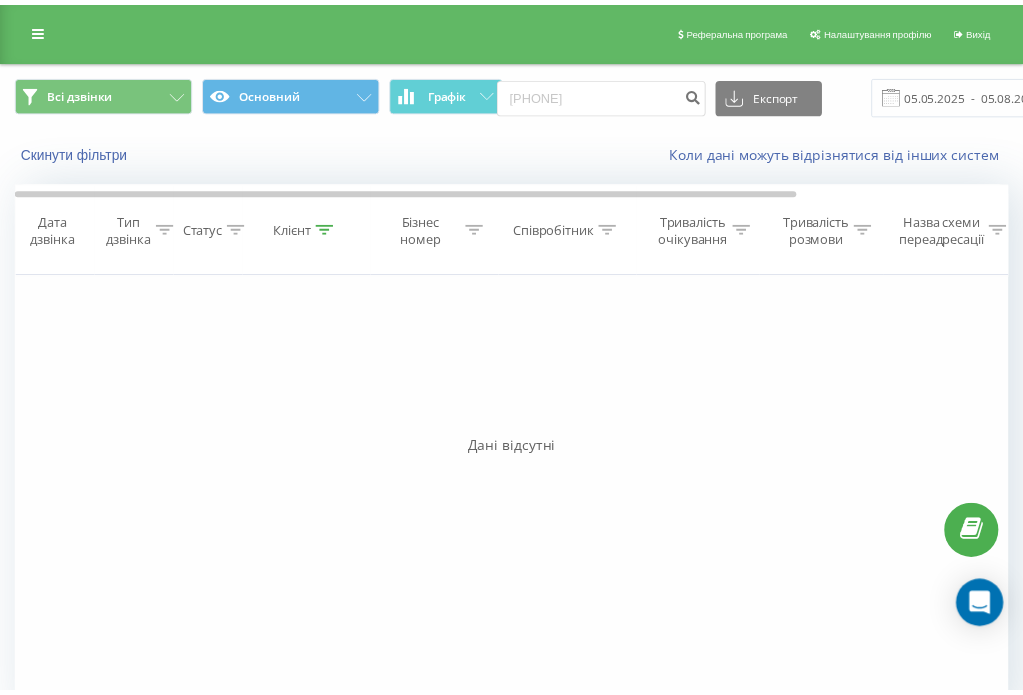 scroll, scrollTop: 0, scrollLeft: 0, axis: both 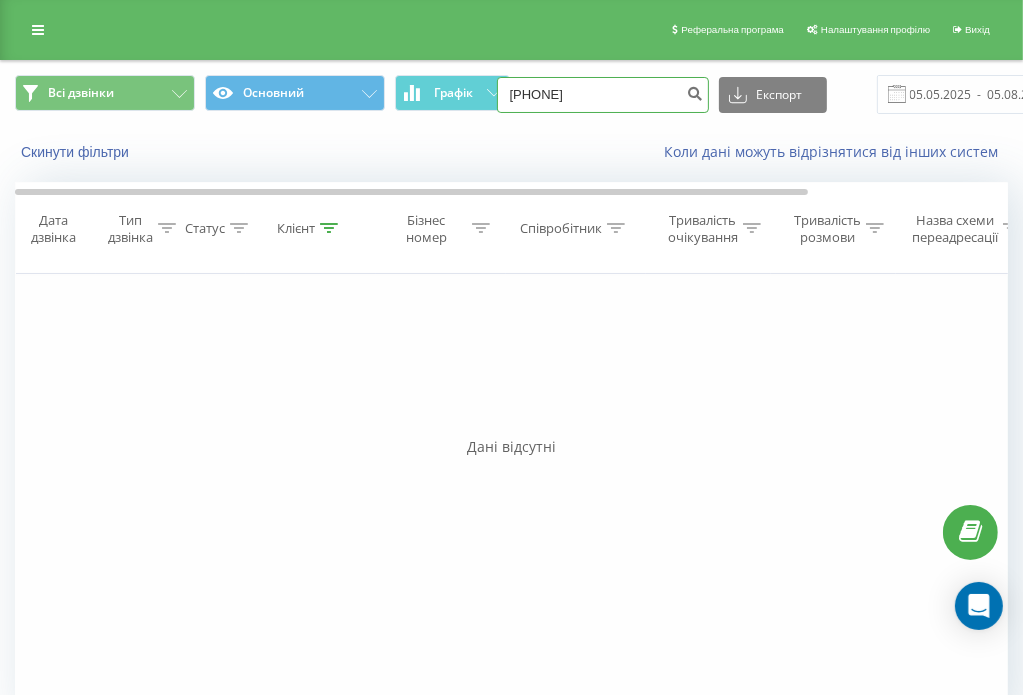 click on "[PHONE]" at bounding box center [603, 95] 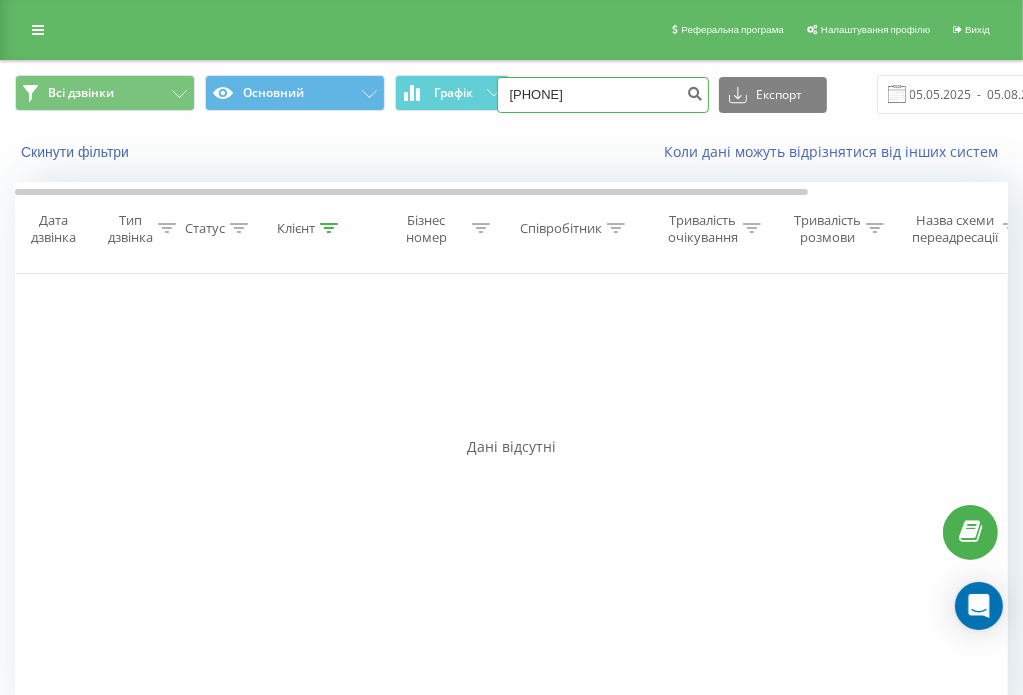 type on "[PHONE]" 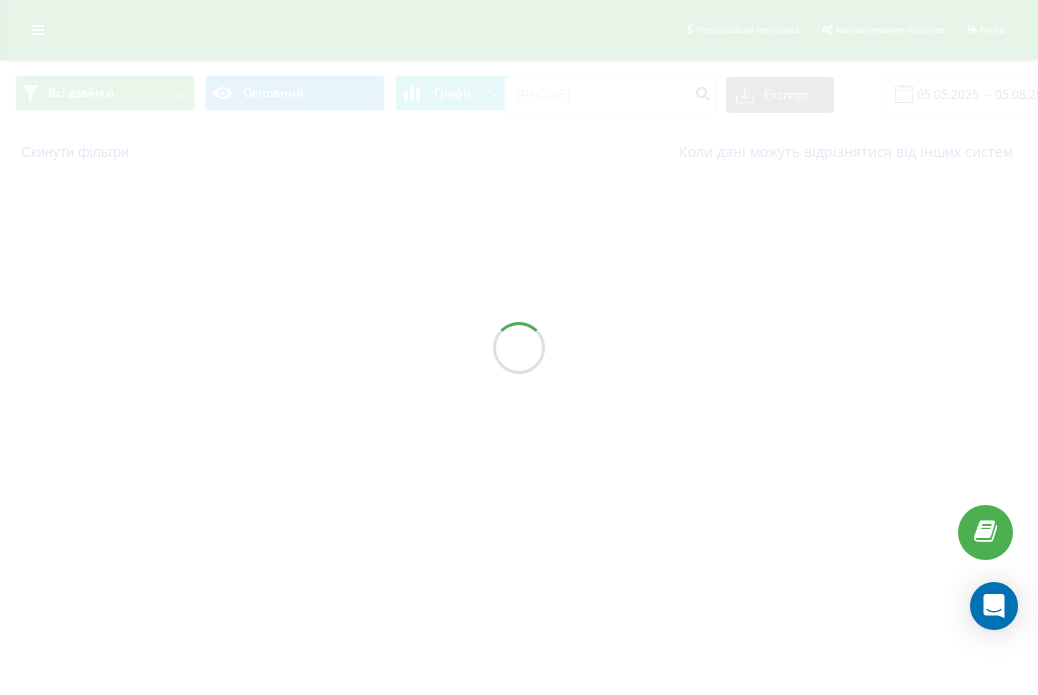 scroll, scrollTop: 0, scrollLeft: 0, axis: both 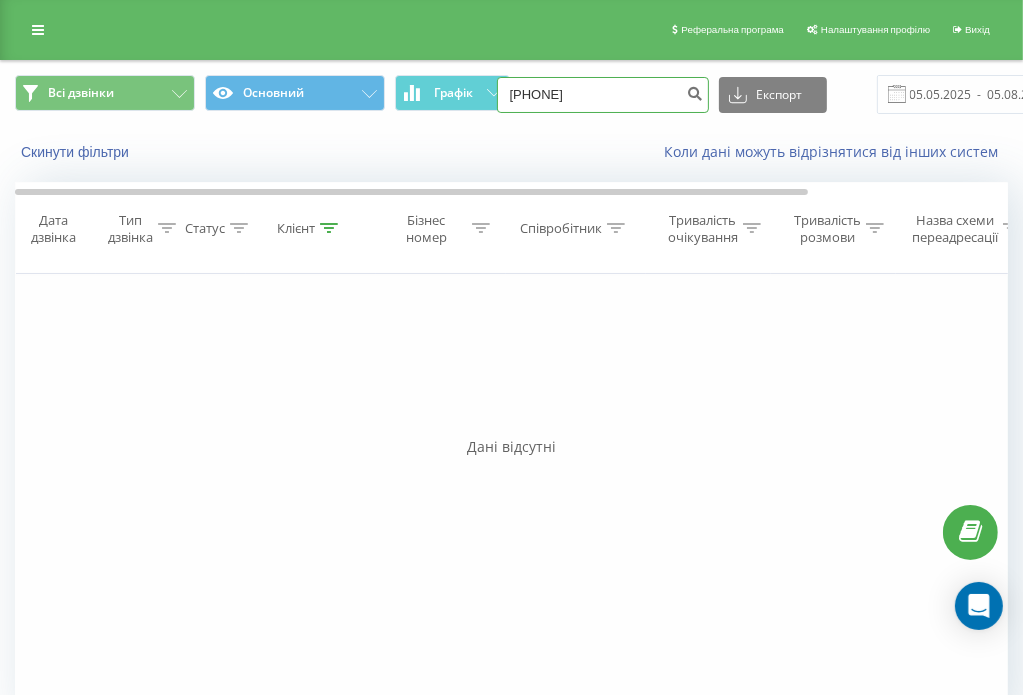 click on "0634667773" at bounding box center (603, 95) 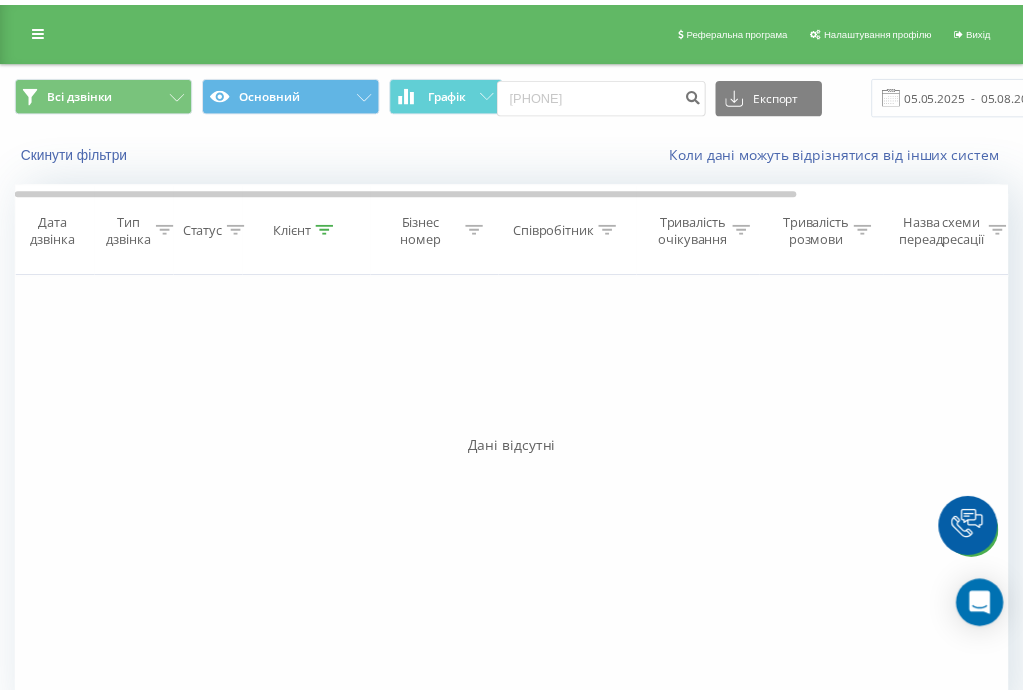 scroll, scrollTop: 0, scrollLeft: 0, axis: both 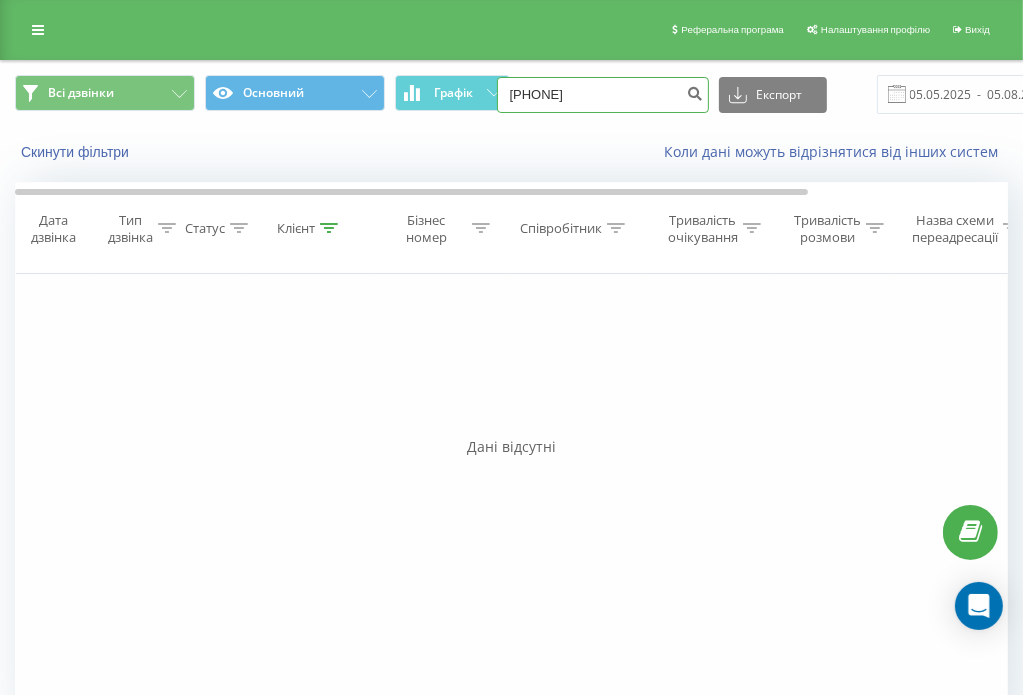 click on "[PHONE]" at bounding box center [603, 95] 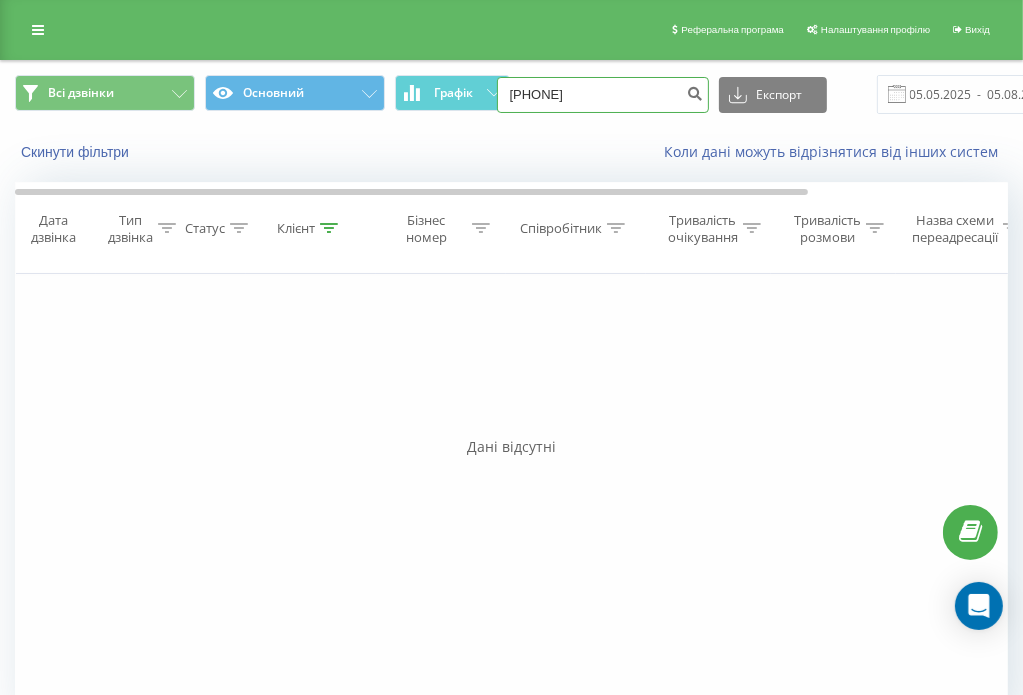 type on "[PHONE]" 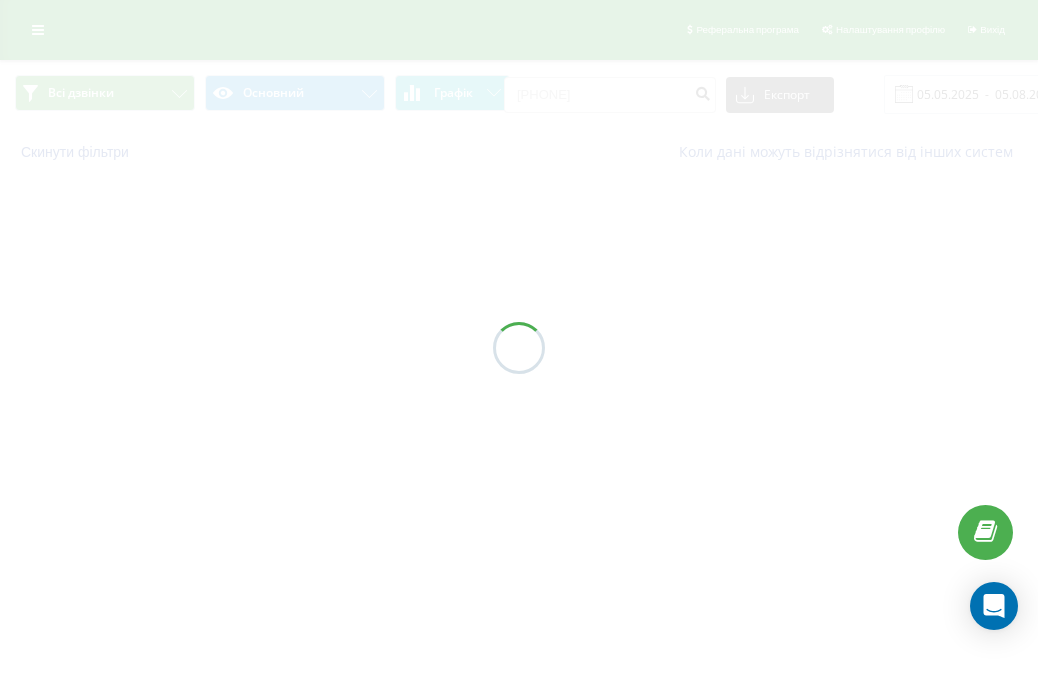 scroll, scrollTop: 0, scrollLeft: 0, axis: both 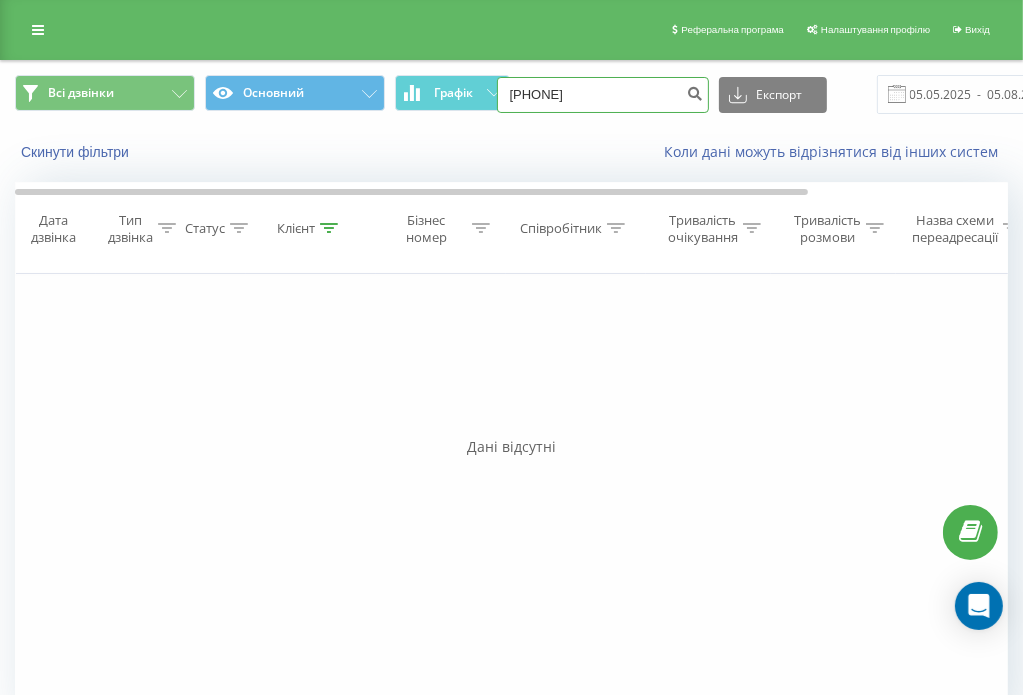 click on "[PHONE]" at bounding box center (603, 95) 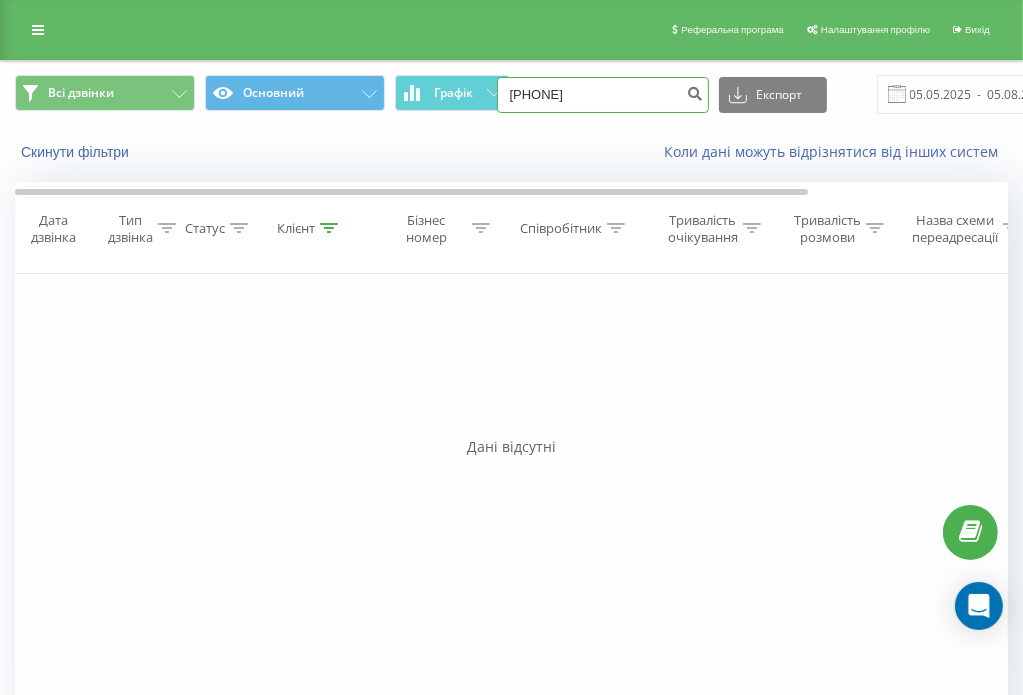 type on "0962392174" 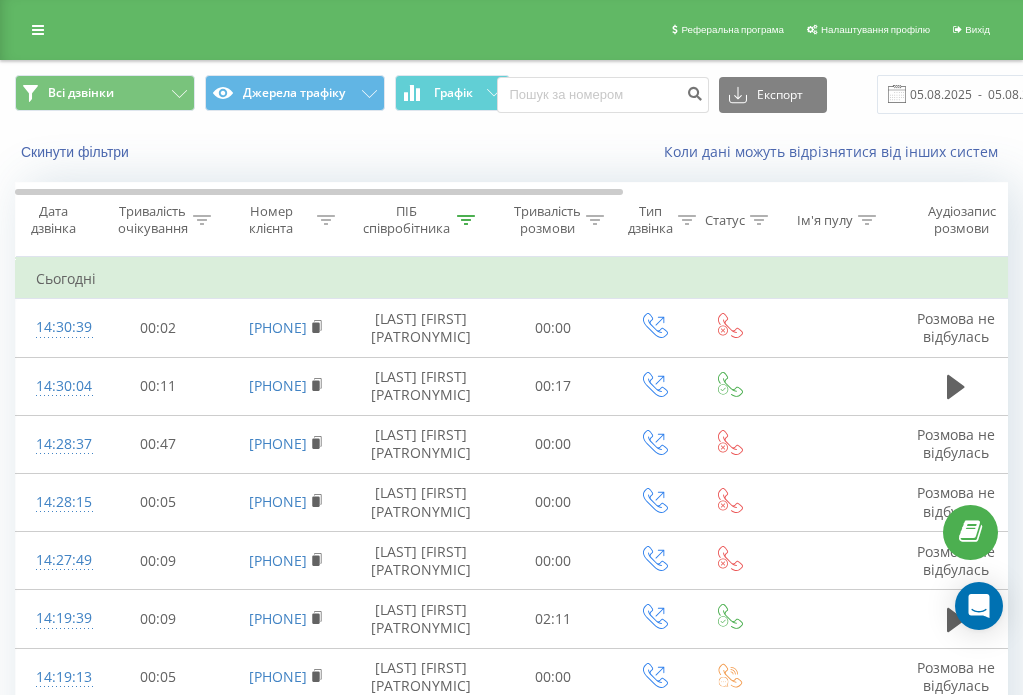 scroll, scrollTop: 0, scrollLeft: 0, axis: both 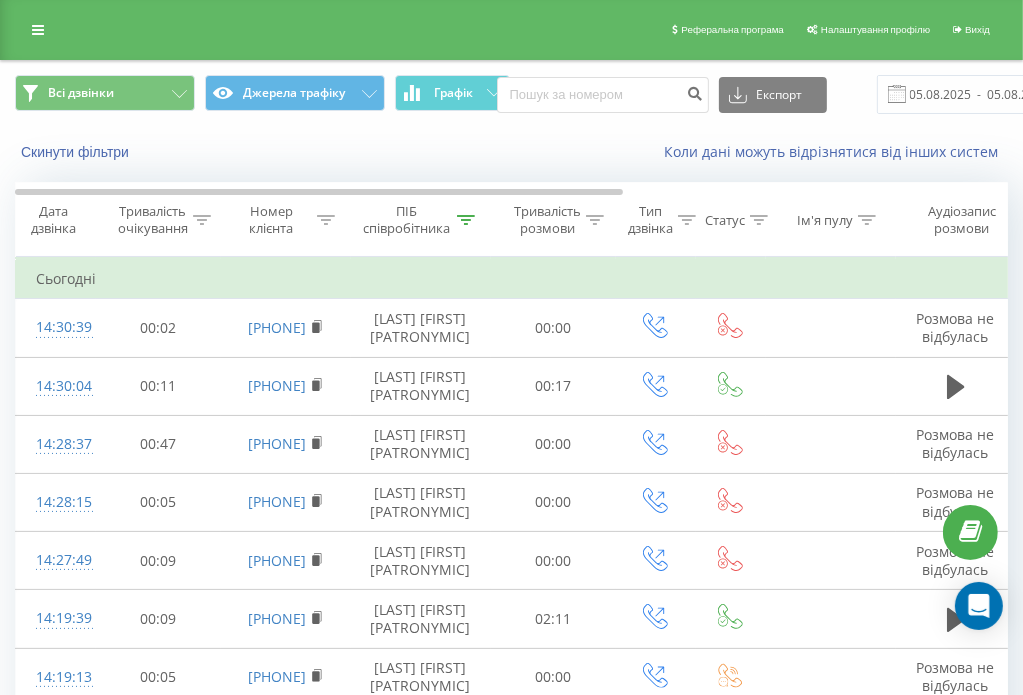 click 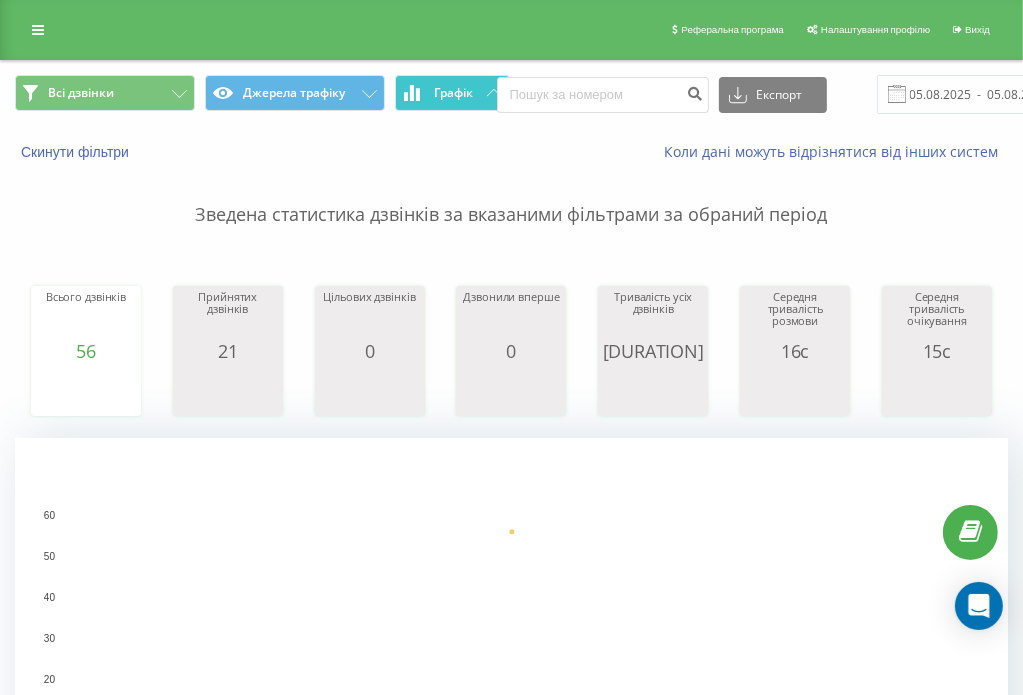 click on "Графік" at bounding box center (452, 93) 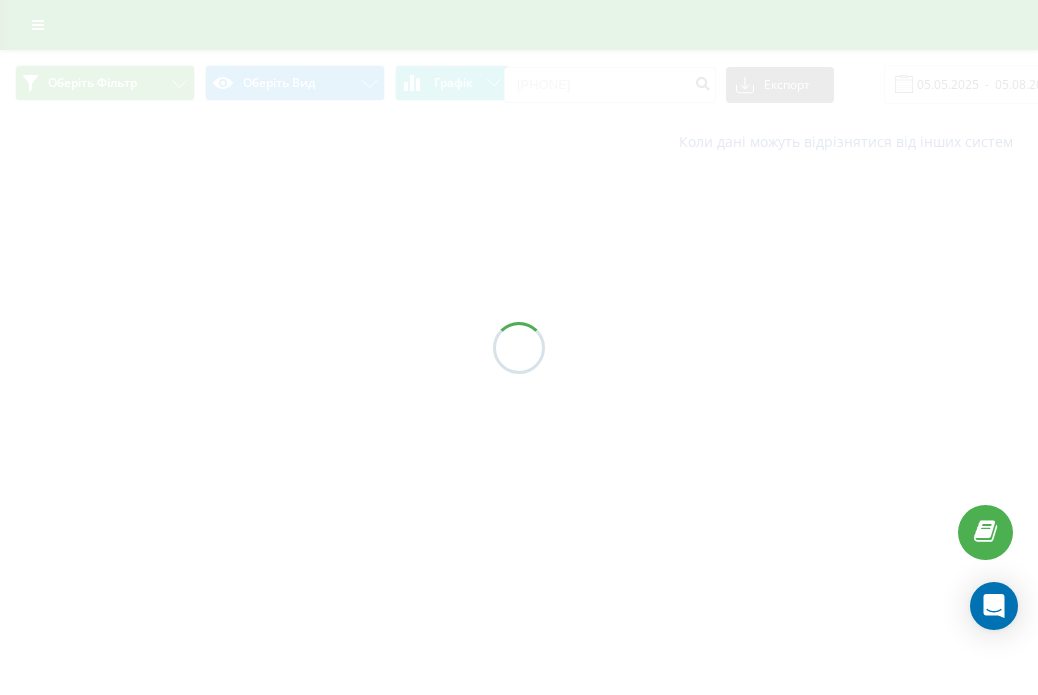 scroll, scrollTop: 0, scrollLeft: 0, axis: both 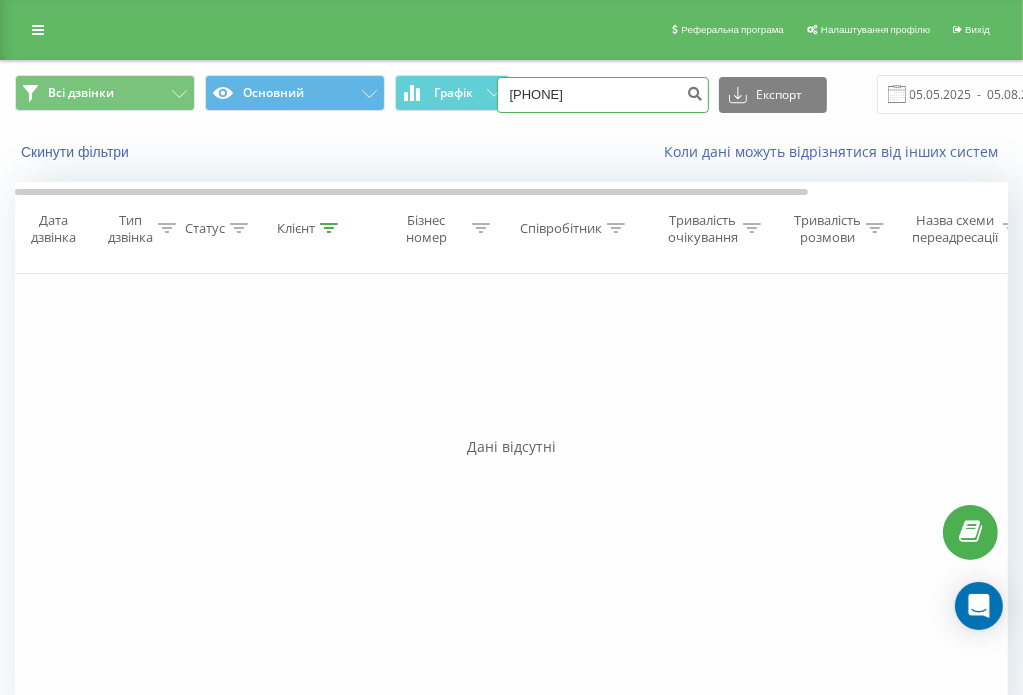 click on "0962392174" at bounding box center (603, 95) 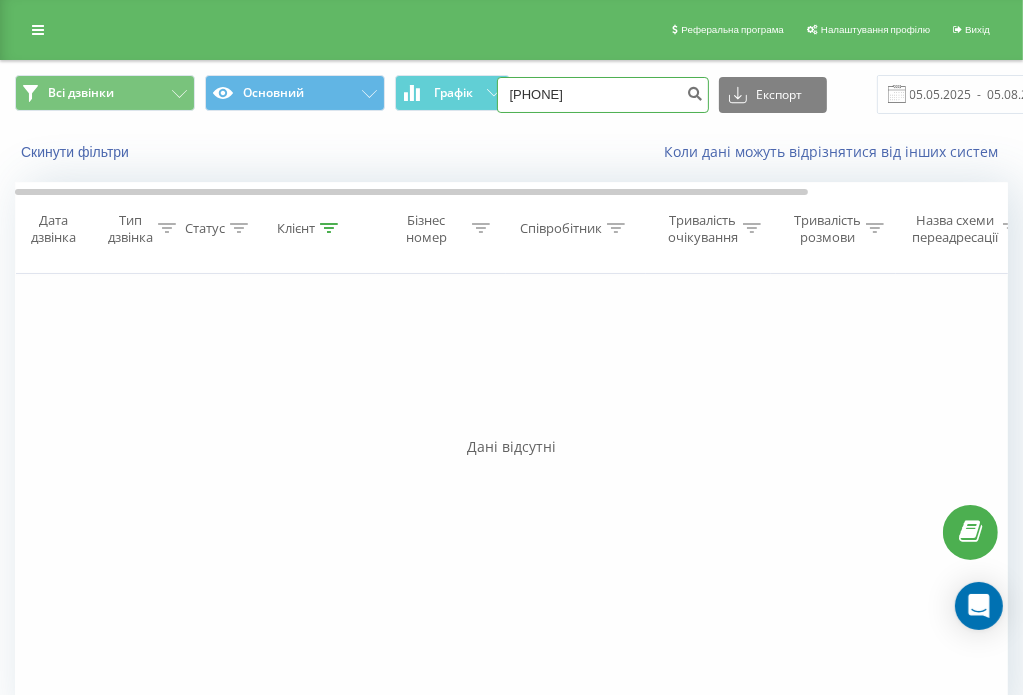 type on "0979407933" 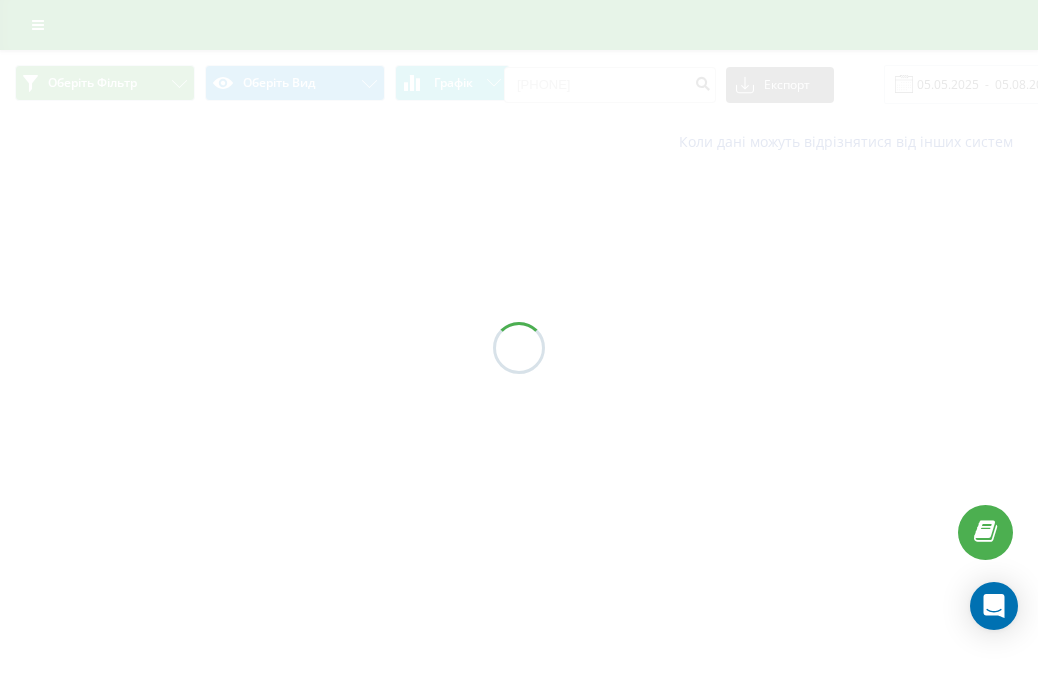 scroll, scrollTop: 0, scrollLeft: 0, axis: both 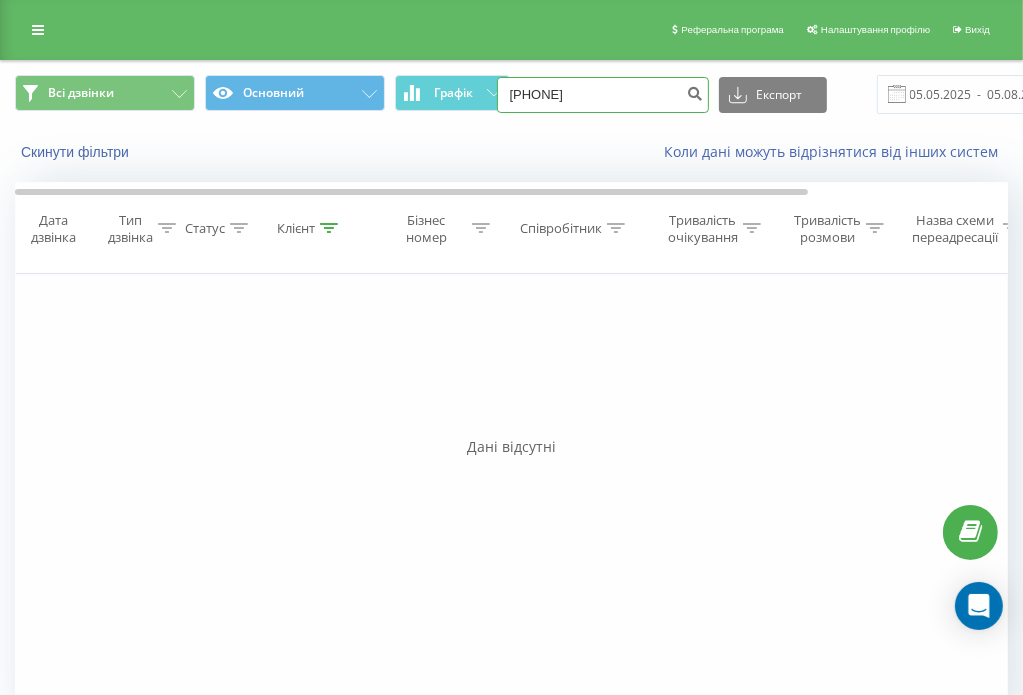 click on "0979407933" at bounding box center (603, 95) 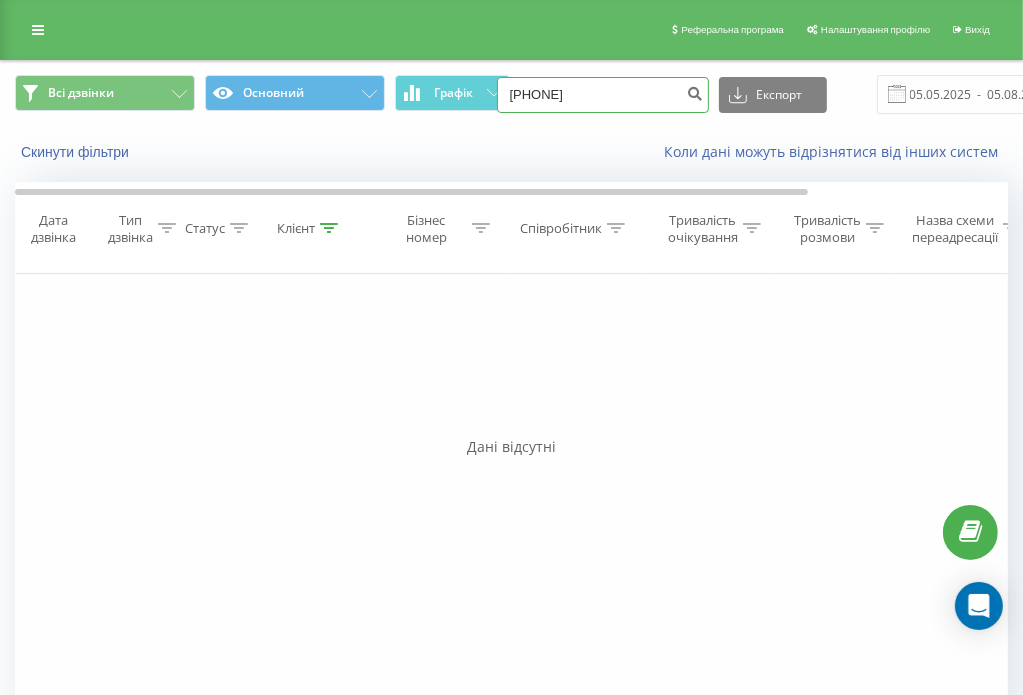 type on "[PHONE]" 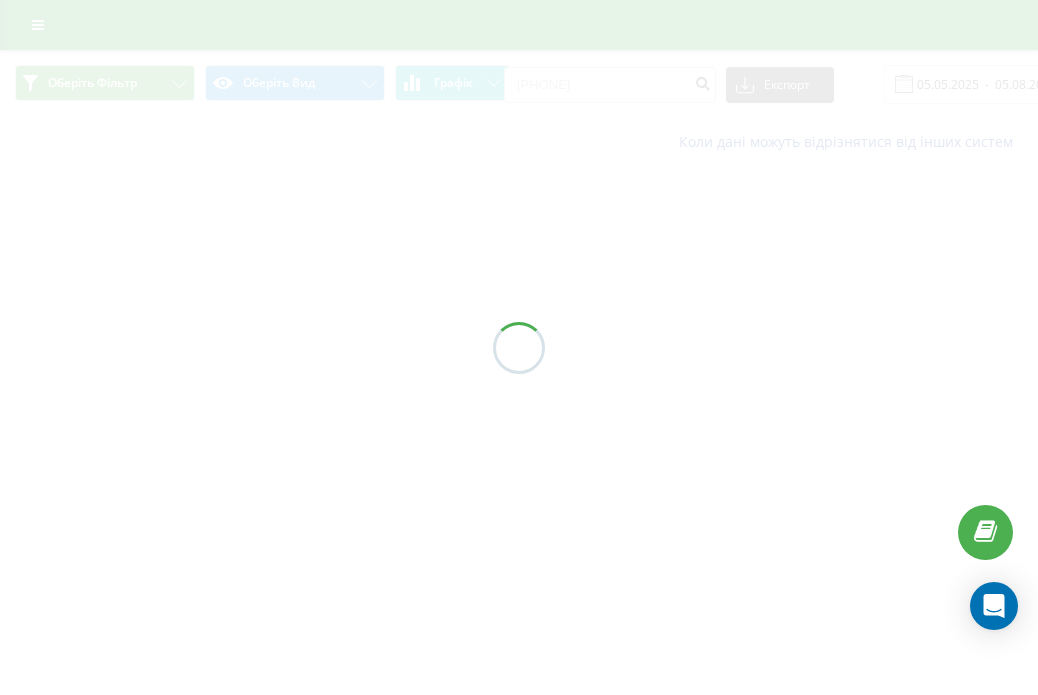 scroll, scrollTop: 0, scrollLeft: 0, axis: both 